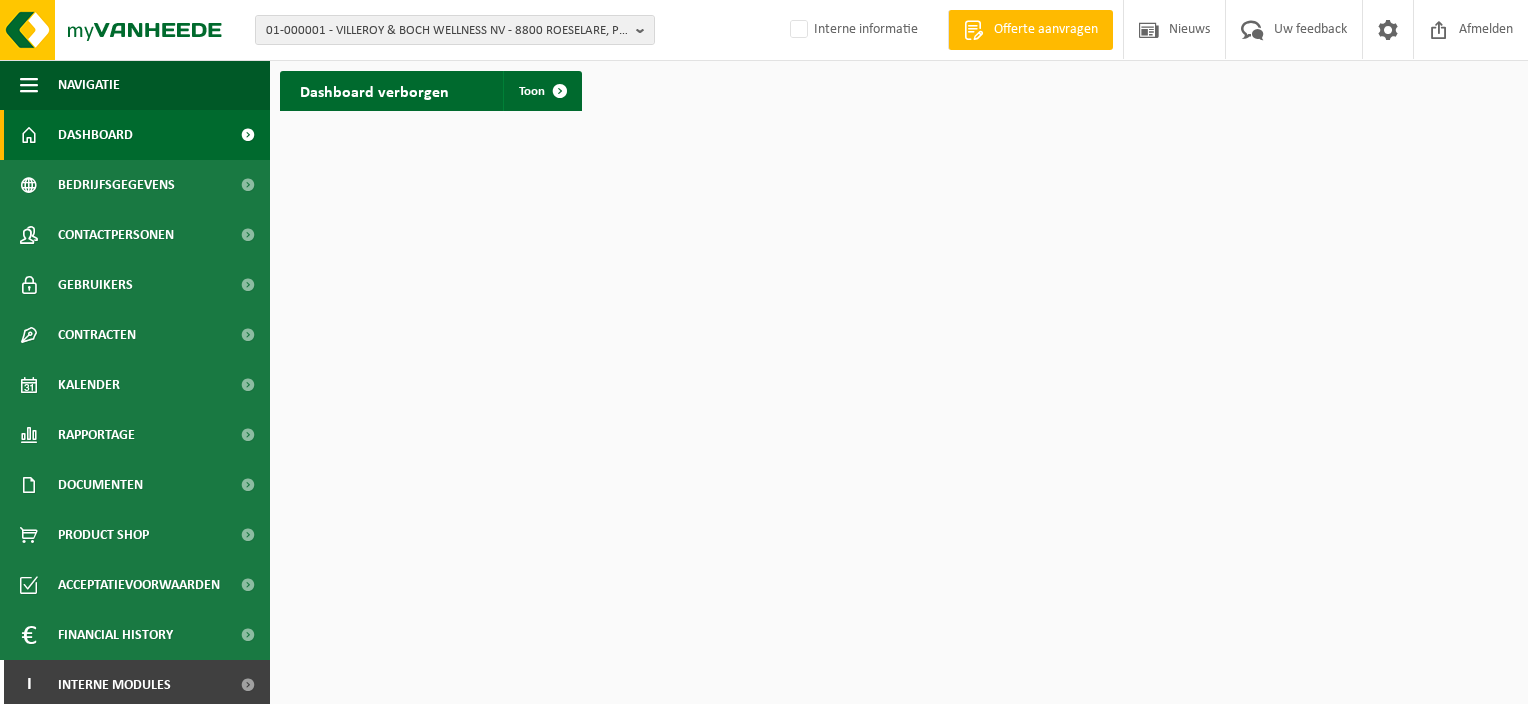 scroll, scrollTop: 0, scrollLeft: 0, axis: both 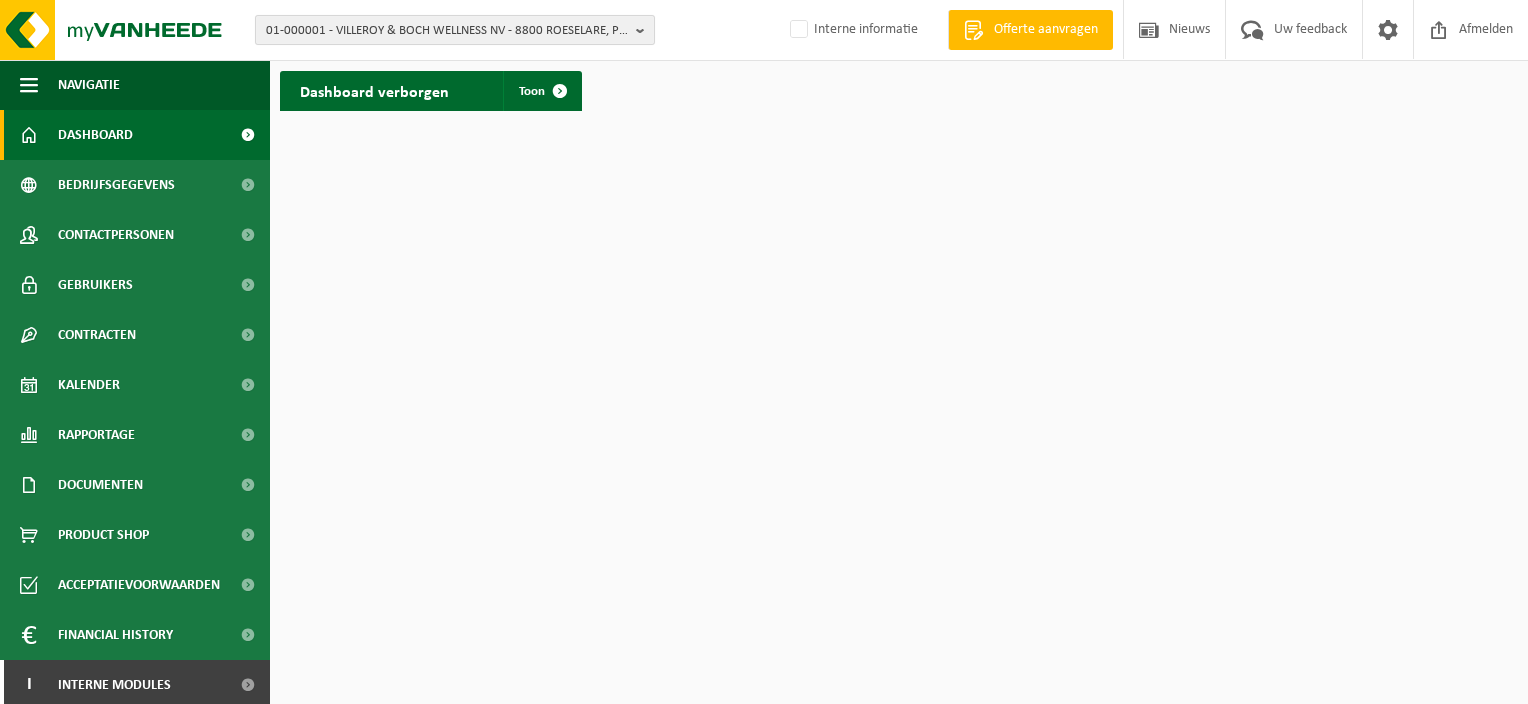 drag, startPoint x: 395, startPoint y: 6, endPoint x: 400, endPoint y: 24, distance: 18.681541 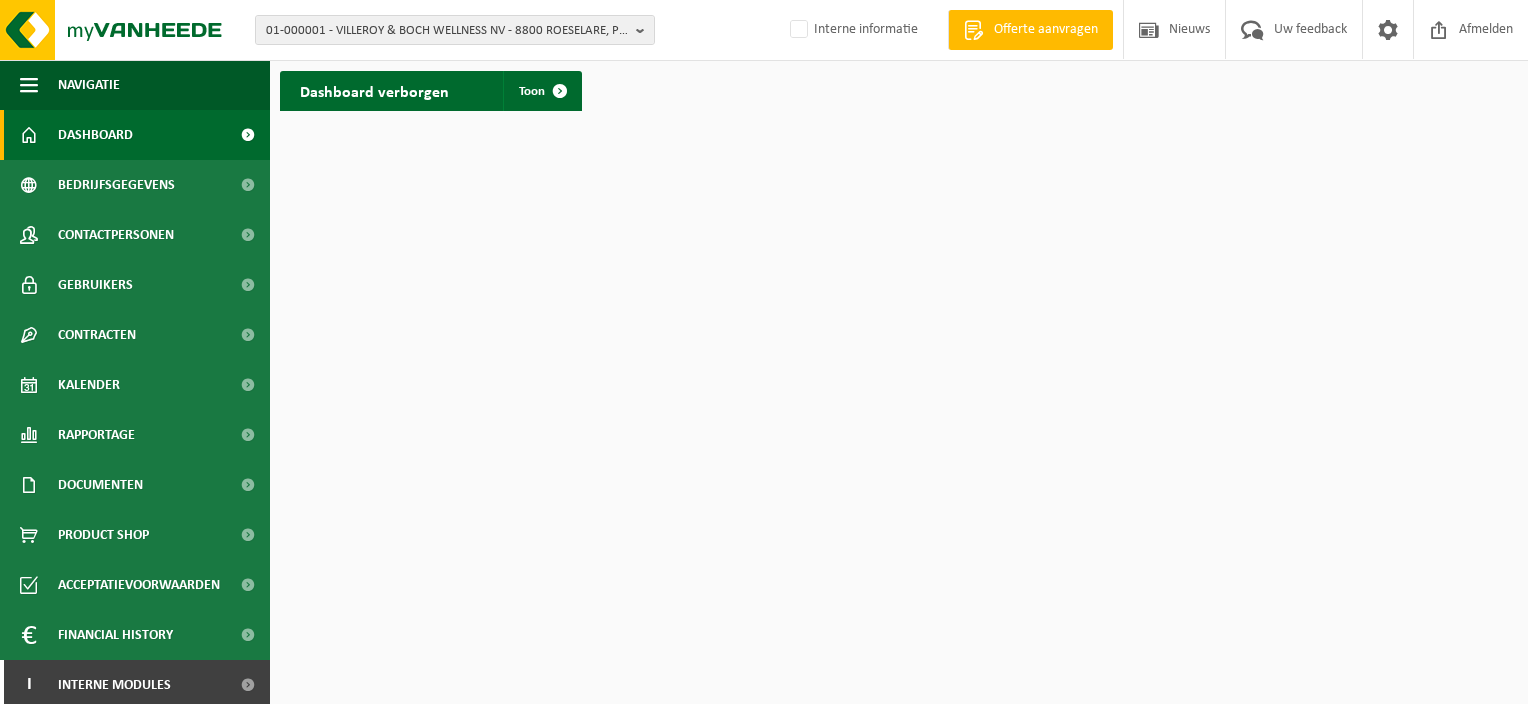 click on "01-000001 - VILLEROY & BOCH WELLNESS NV - 8800 ROESELARE, POPULIERSTRAAT 1                           01-000001 - VILLEROY & BOCH WELLNESS NV - 8800 ROESELARE, POPULIERSTRAAT 1                                         Interne informatie      Welkom  AN SCHAECK         Offerte aanvragen         Nieuws         Uw feedback               Afmelden" at bounding box center (764, 30) 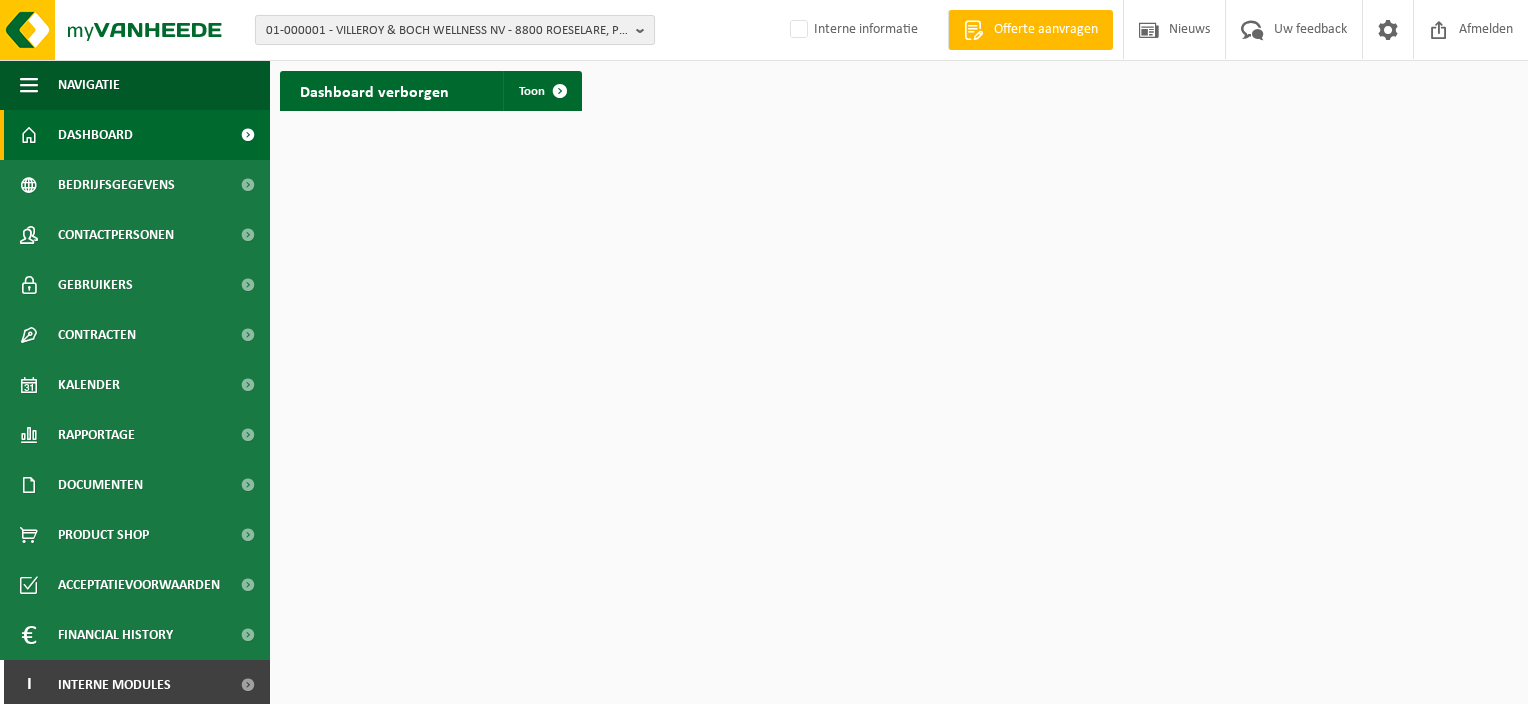 click on "01-000001 - VILLEROY & BOCH WELLNESS NV - 8800 ROESELARE, POPULIERSTRAAT 1" at bounding box center [447, 31] 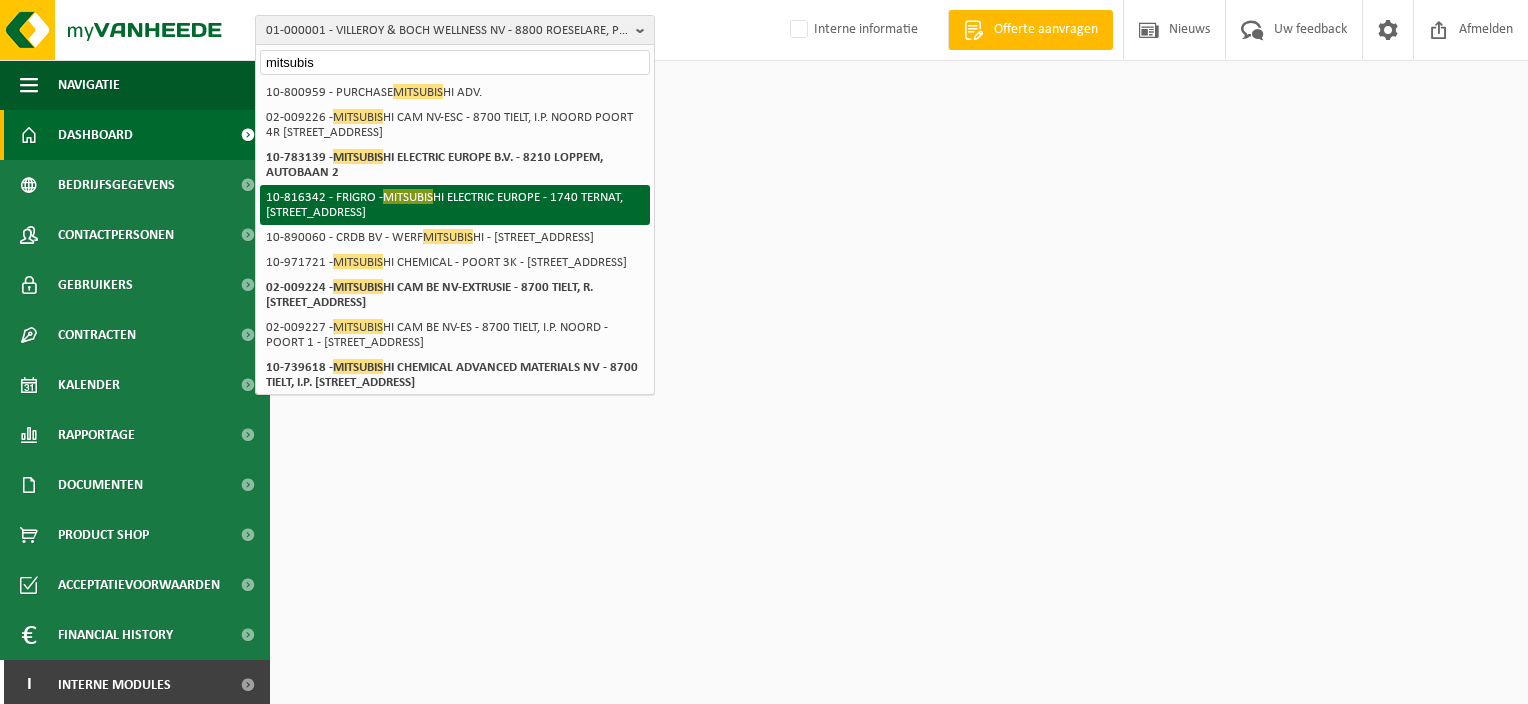 scroll, scrollTop: 100, scrollLeft: 0, axis: vertical 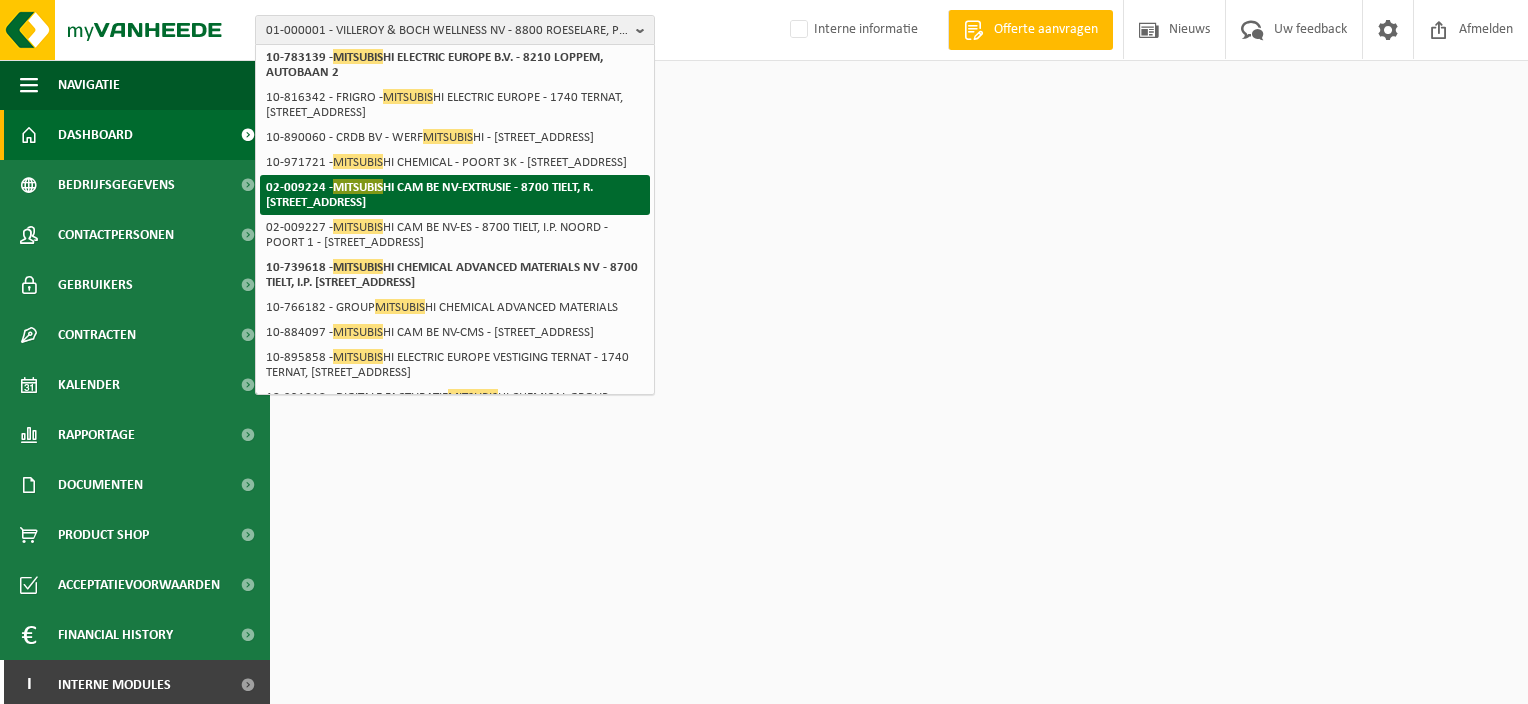 type on "mitsubis" 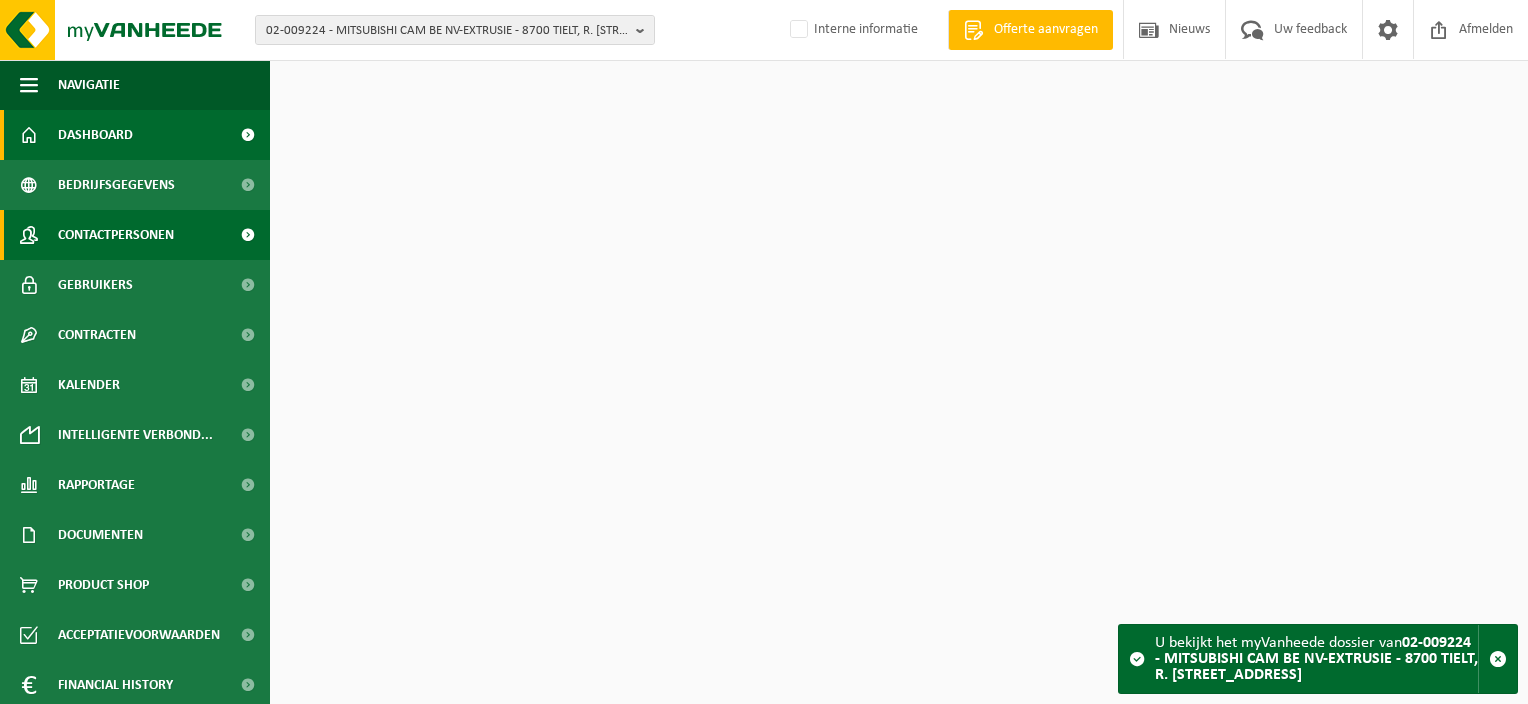 scroll, scrollTop: 0, scrollLeft: 0, axis: both 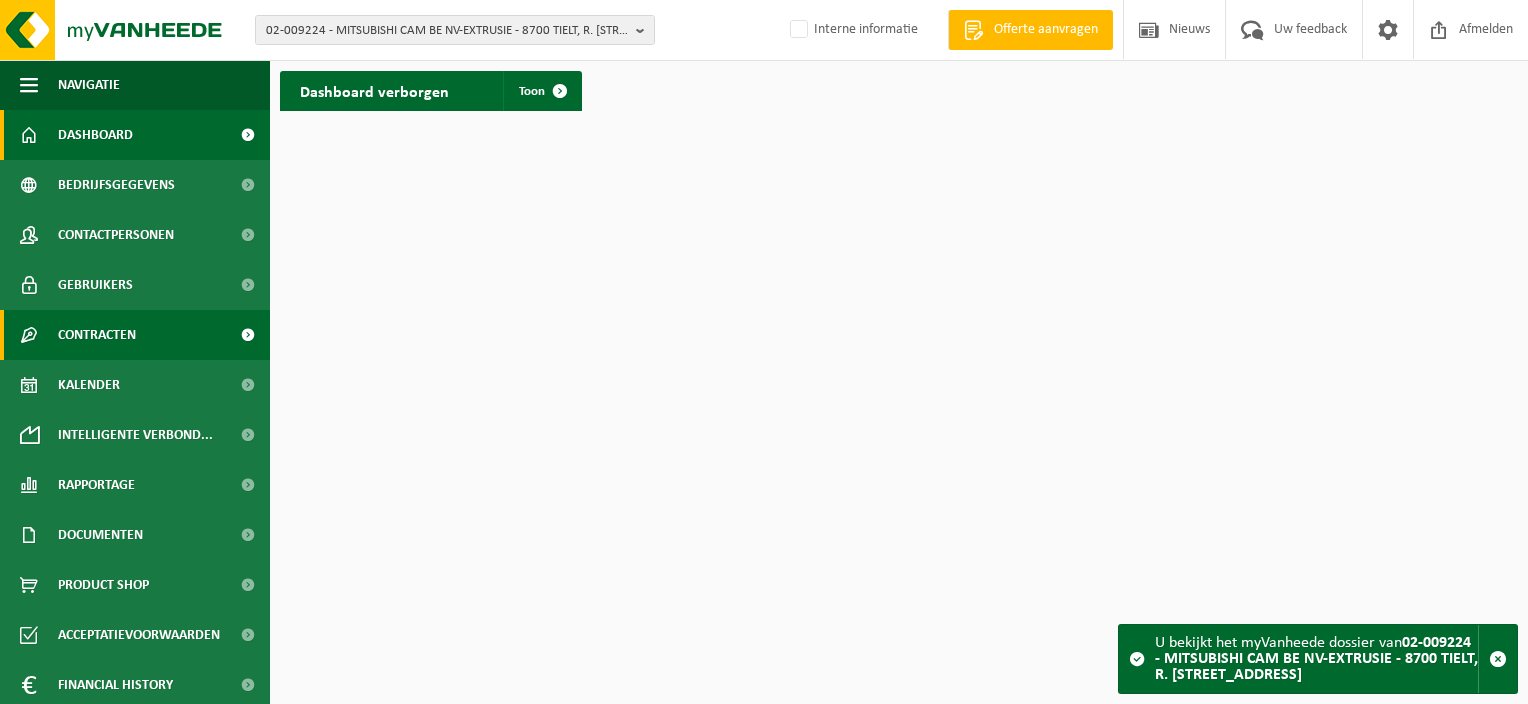 click on "Contracten" at bounding box center (97, 335) 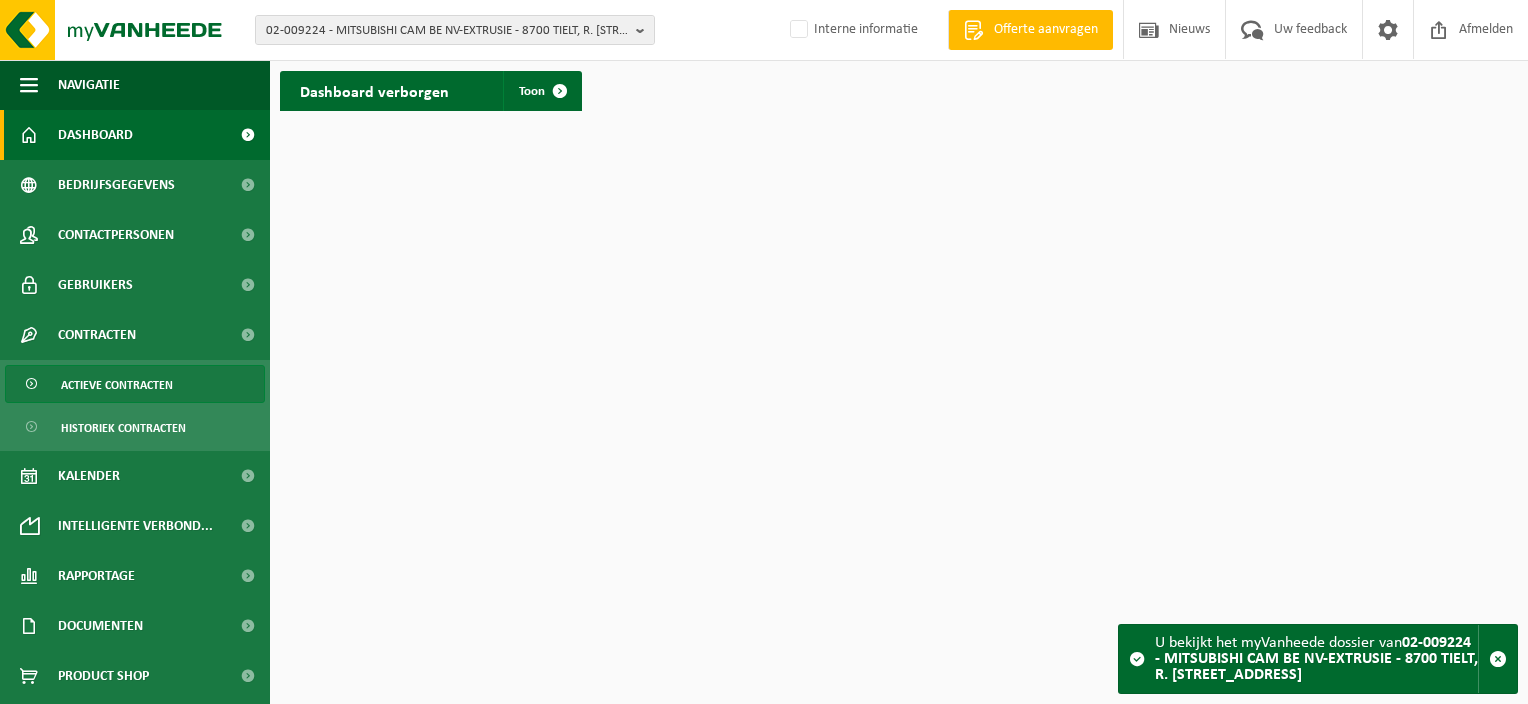 click on "Actieve contracten" at bounding box center (117, 385) 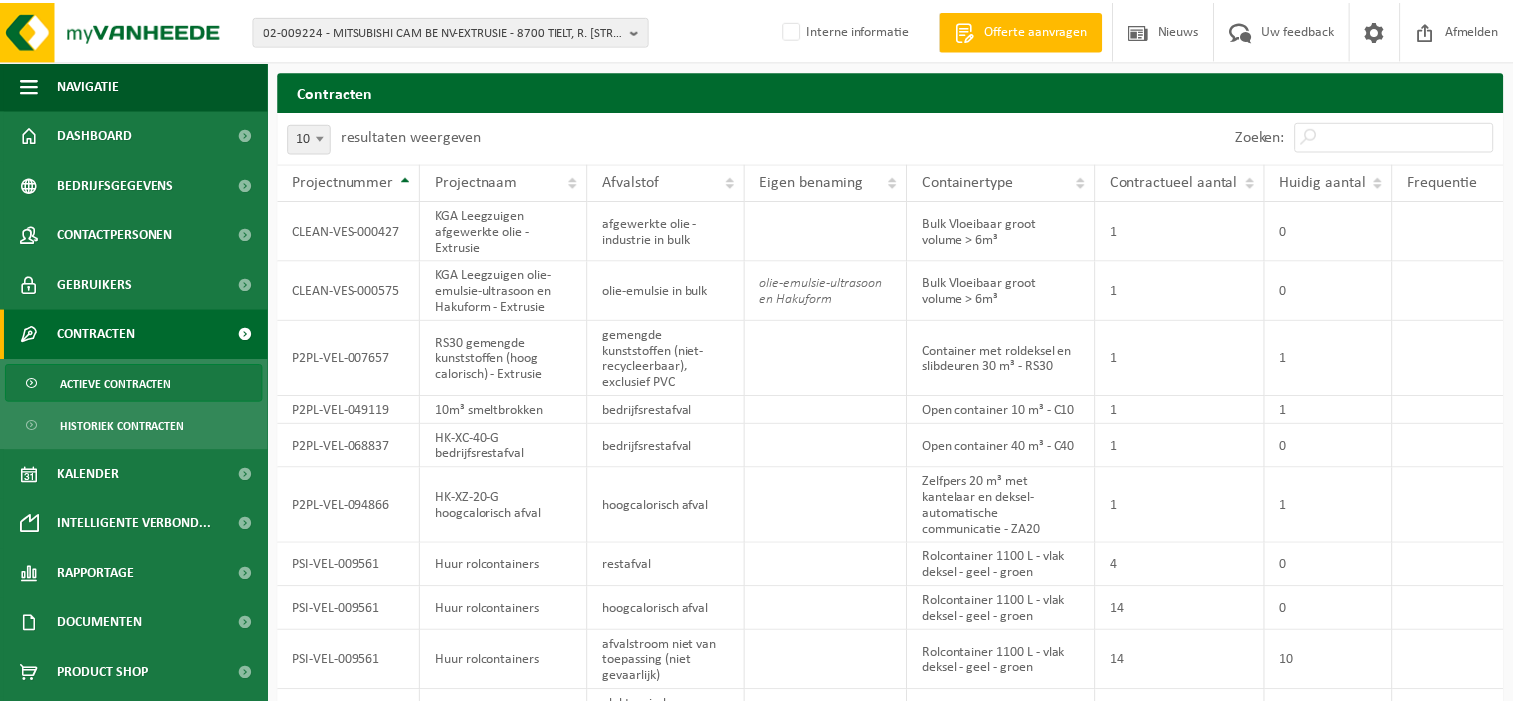 scroll, scrollTop: 0, scrollLeft: 0, axis: both 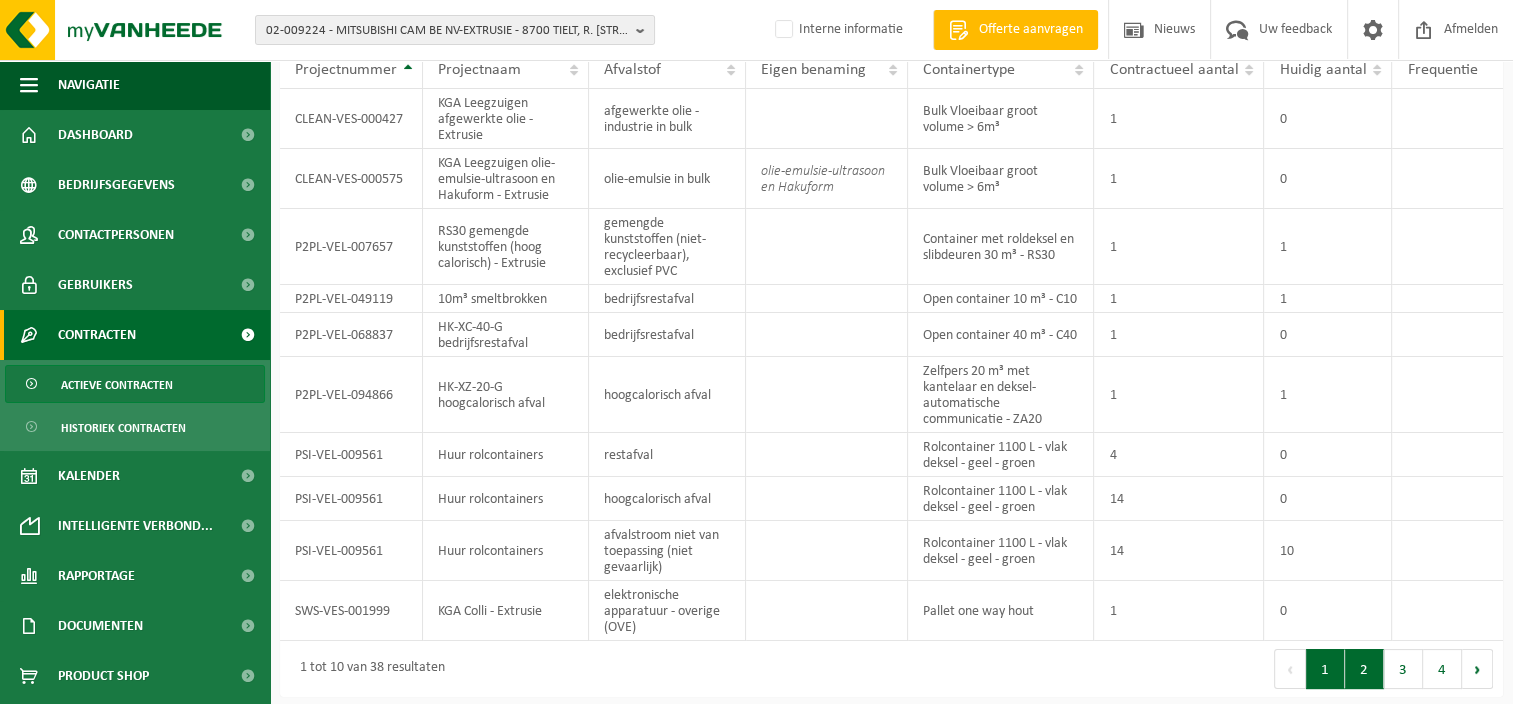 click on "2" at bounding box center (1364, 669) 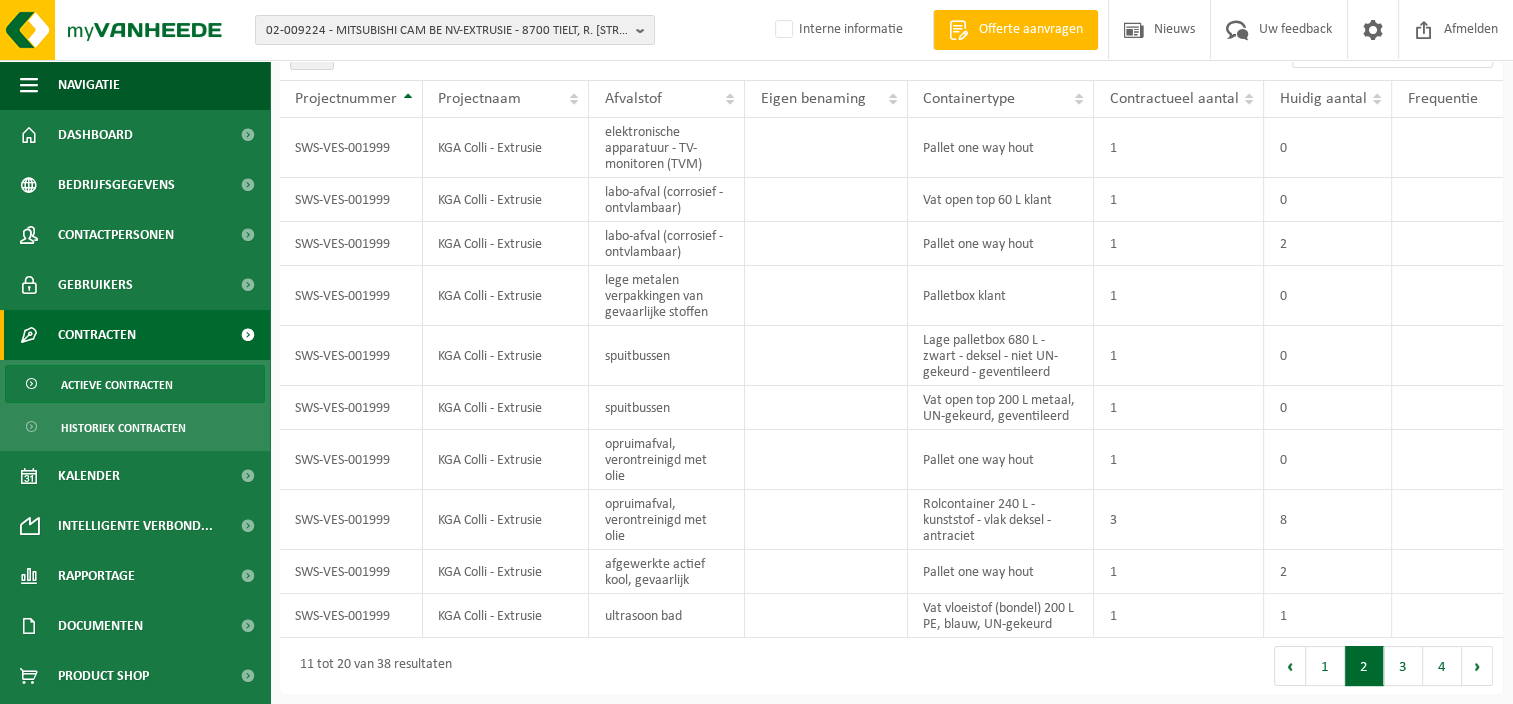scroll, scrollTop: 64, scrollLeft: 0, axis: vertical 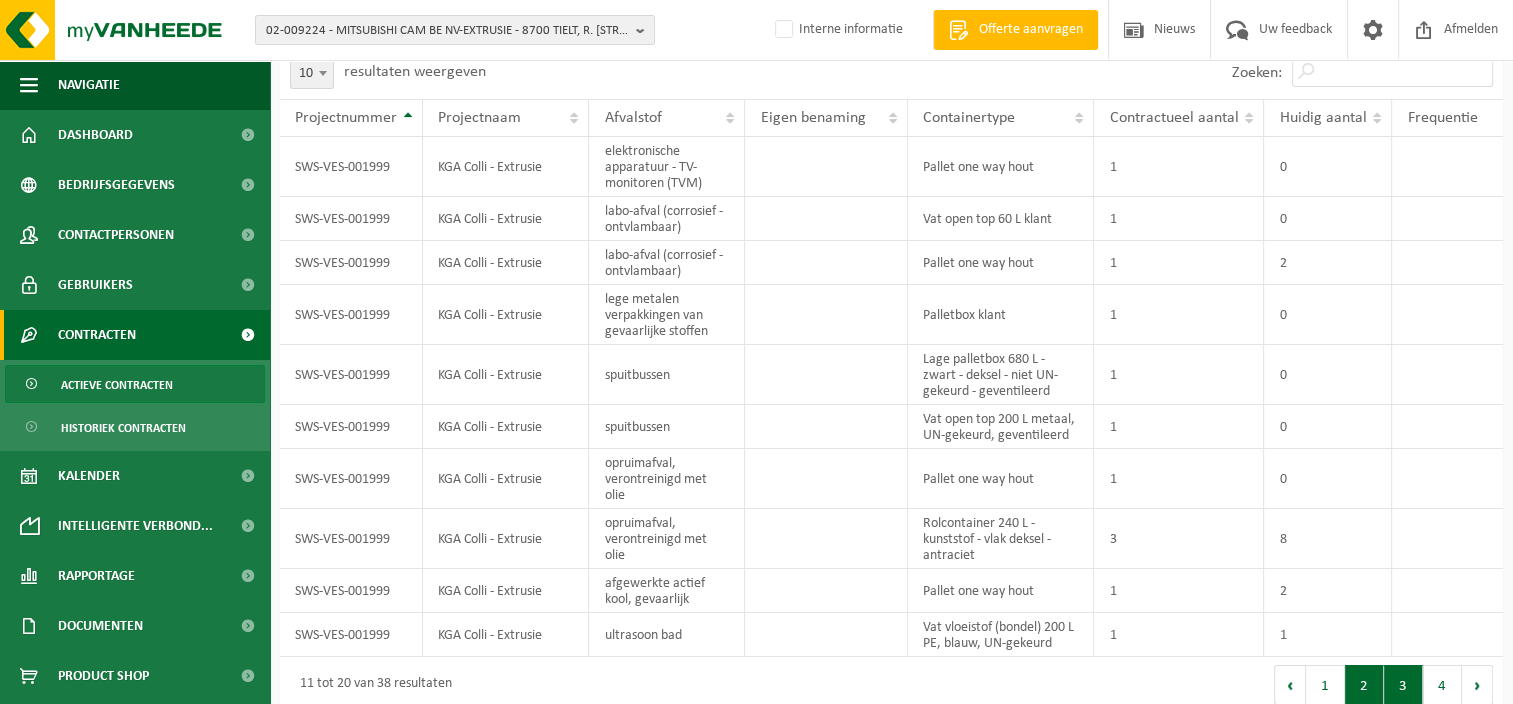 click on "3" at bounding box center [1403, 685] 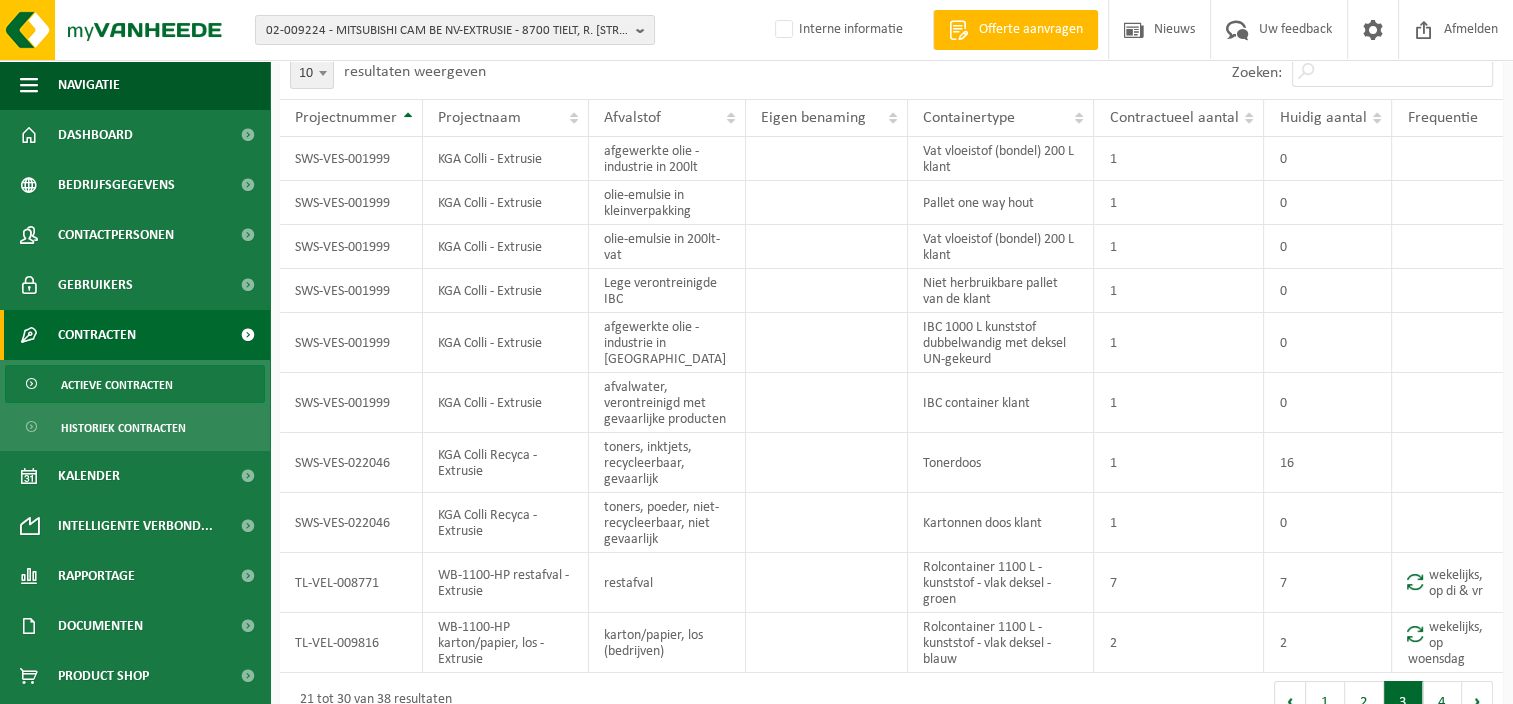scroll, scrollTop: 78, scrollLeft: 0, axis: vertical 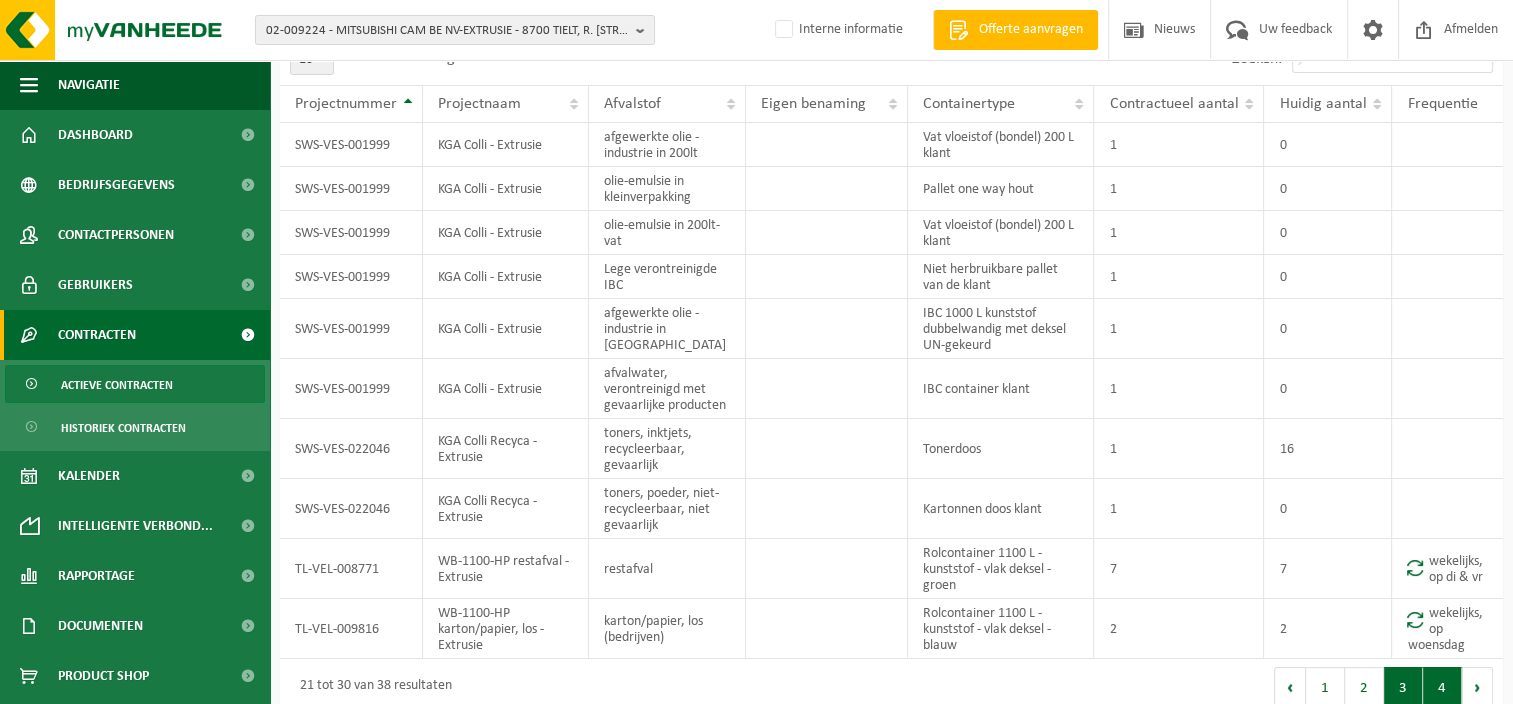 click on "4" at bounding box center [1442, 687] 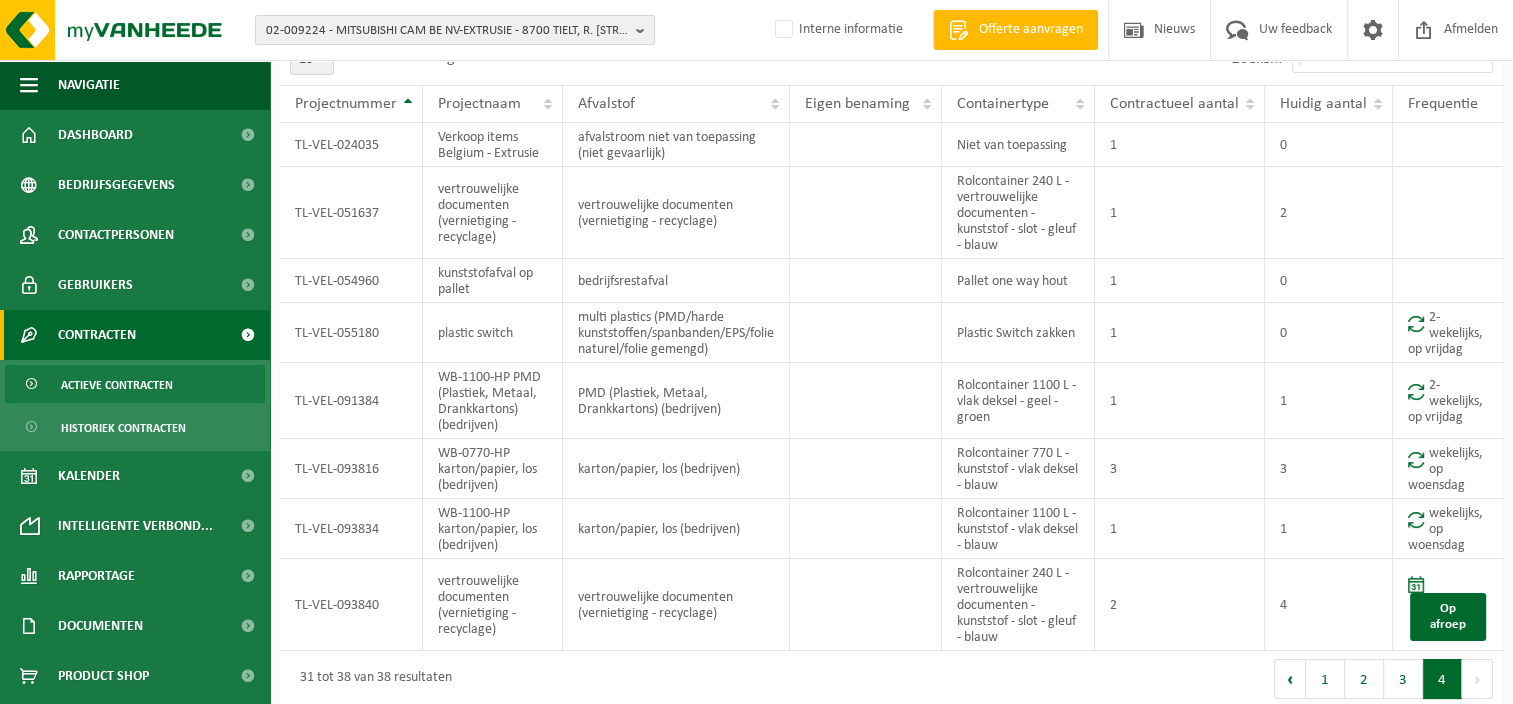 click on "02-009224 - MITSUBISHI CAM BE NV-EXTRUSIE - 8700 TIELT, R. [STREET_ADDRESS]" at bounding box center (447, 31) 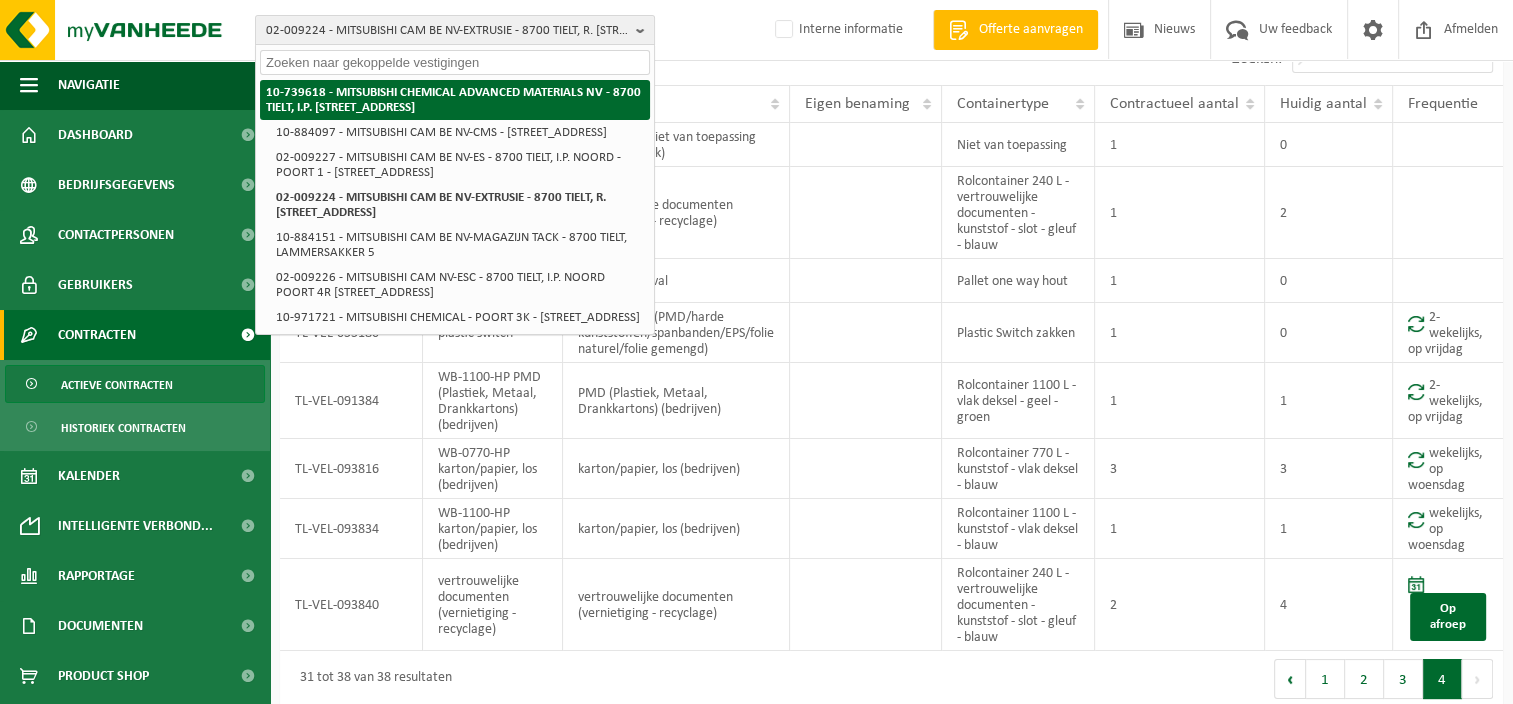 click on "10-739618 - MITSUBISHI CHEMICAL ADVANCED MATERIALS NV - 8700 TIELT, I.P. [STREET_ADDRESS]" at bounding box center [453, 100] 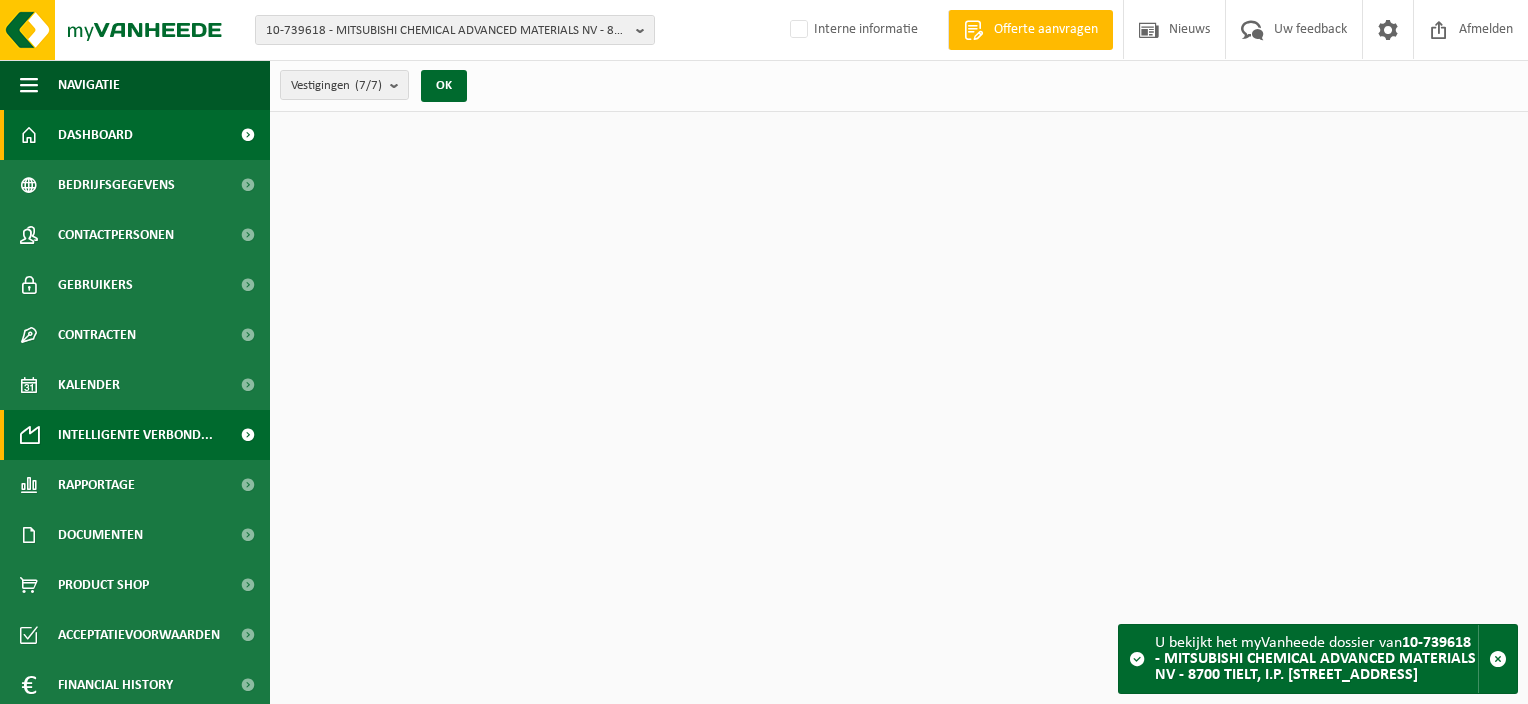 scroll, scrollTop: 0, scrollLeft: 0, axis: both 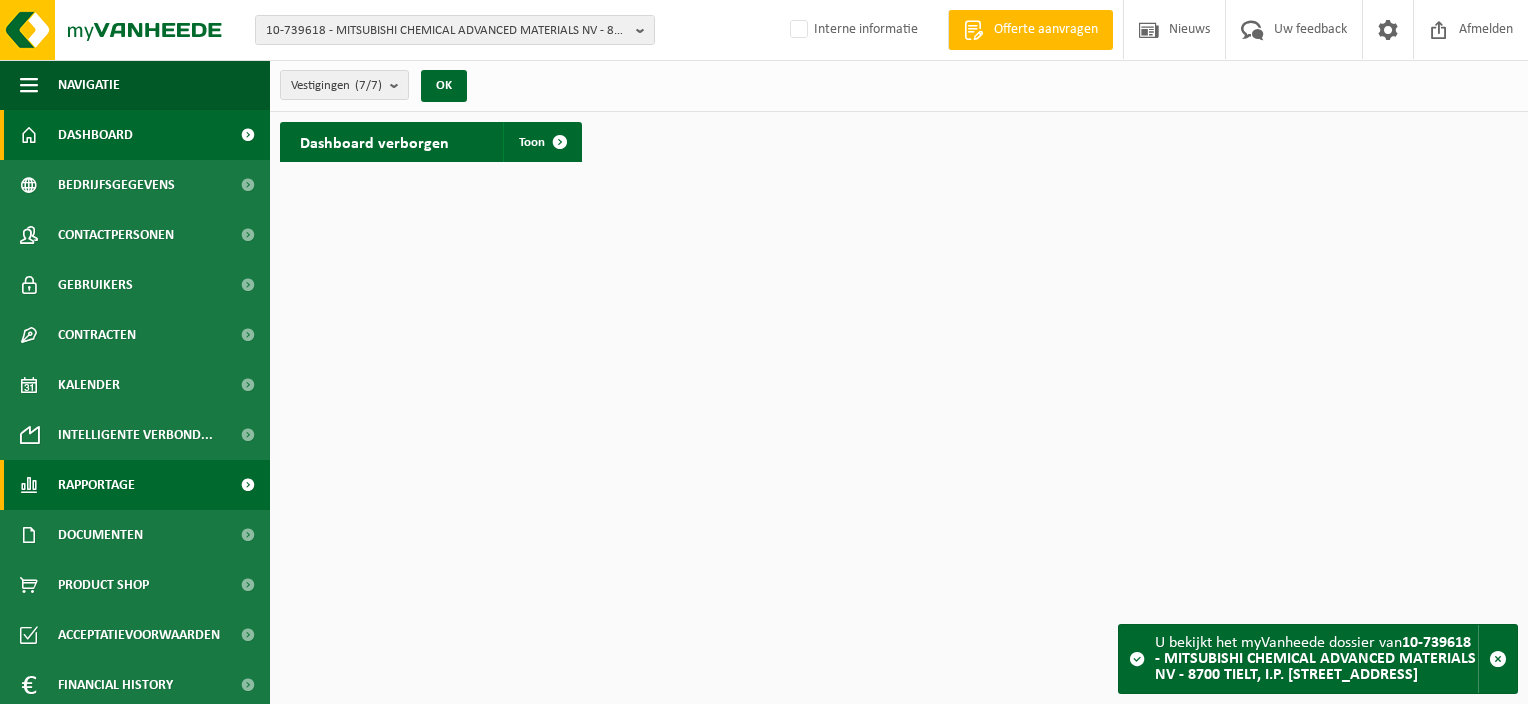 click on "Rapportage" at bounding box center [96, 485] 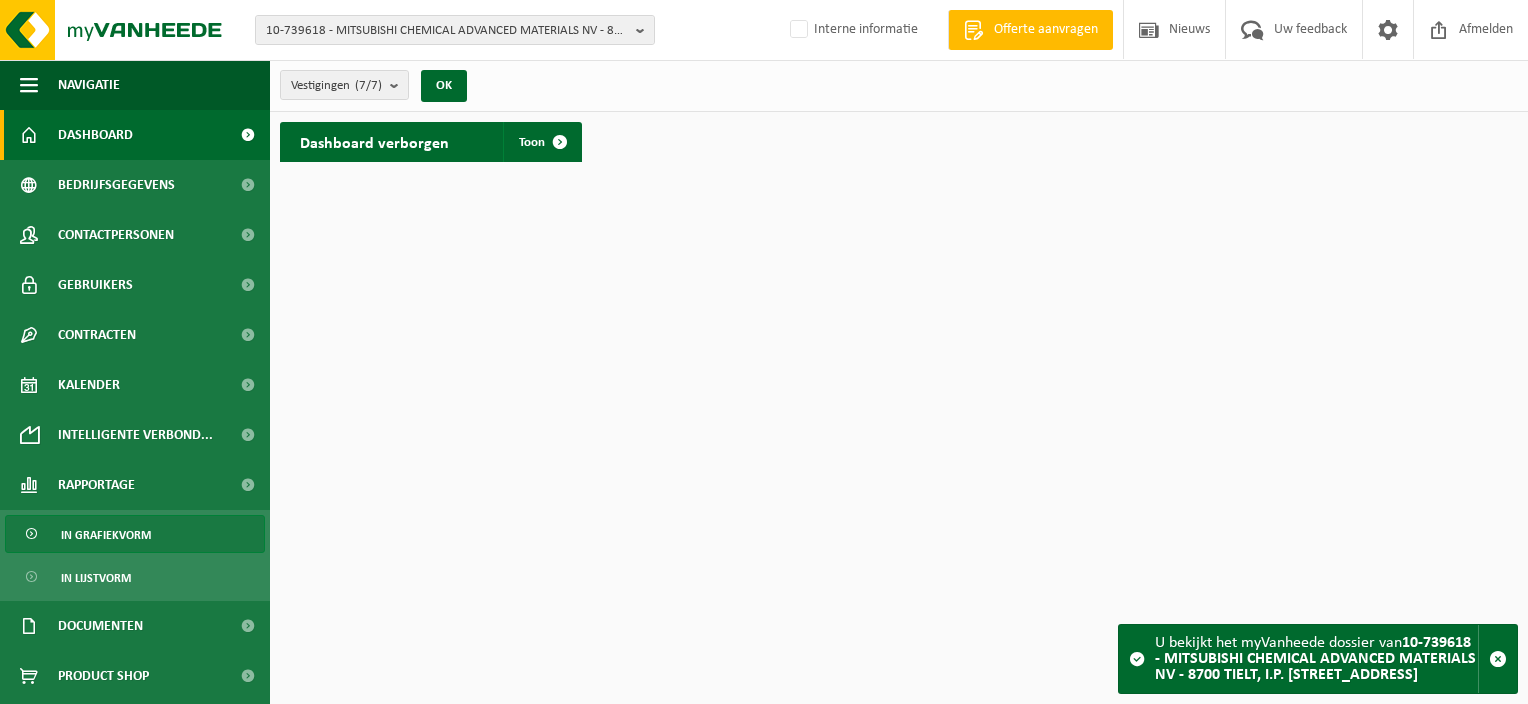 click on "In grafiekvorm" at bounding box center (106, 535) 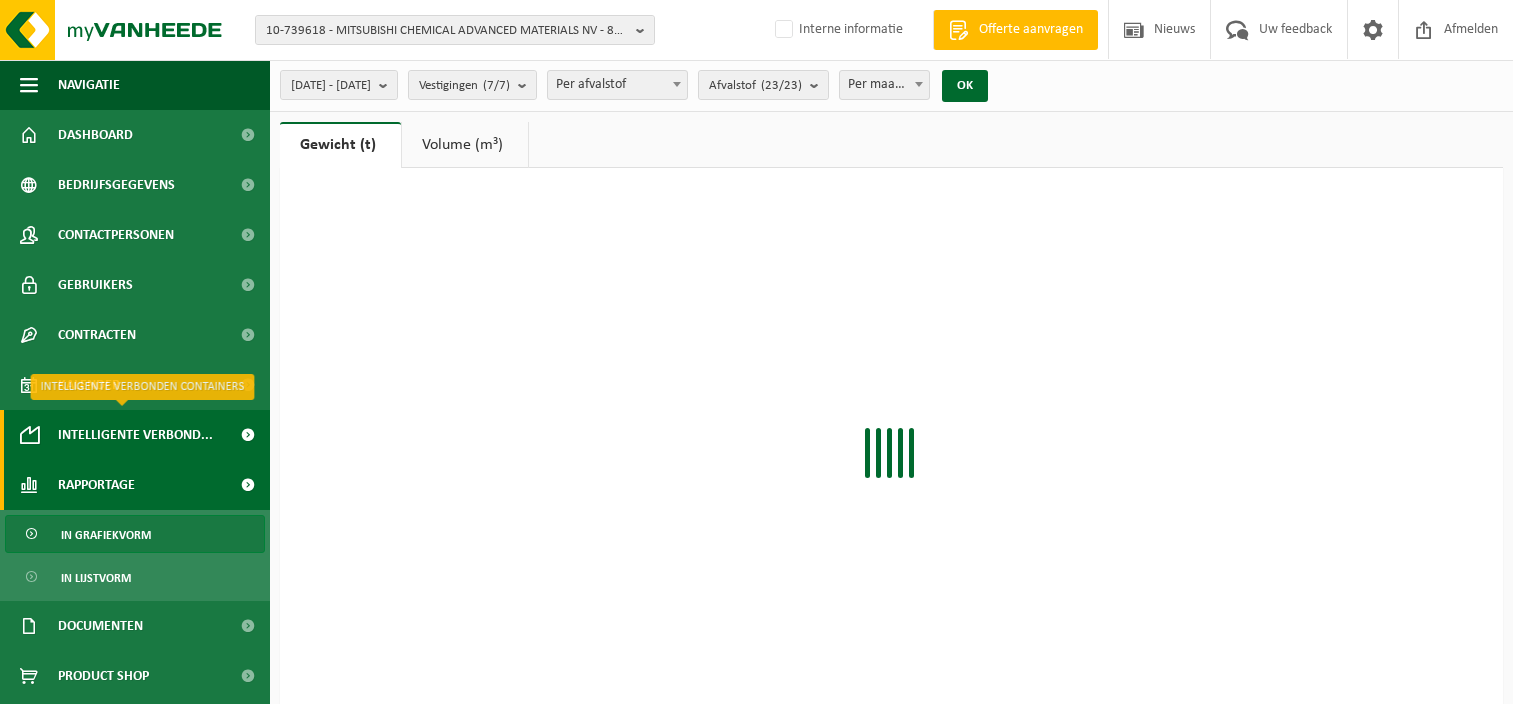 scroll, scrollTop: 0, scrollLeft: 0, axis: both 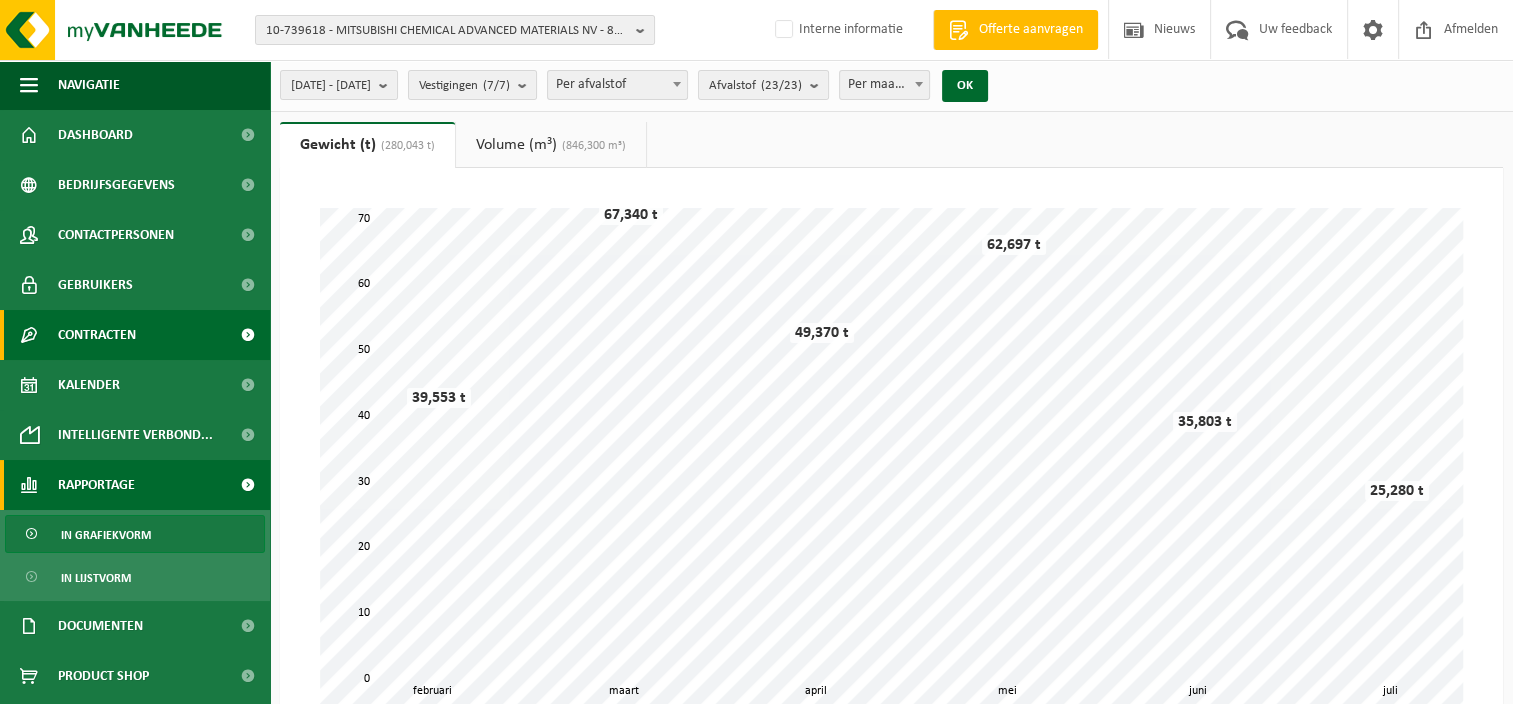 click on "Contracten" at bounding box center [97, 335] 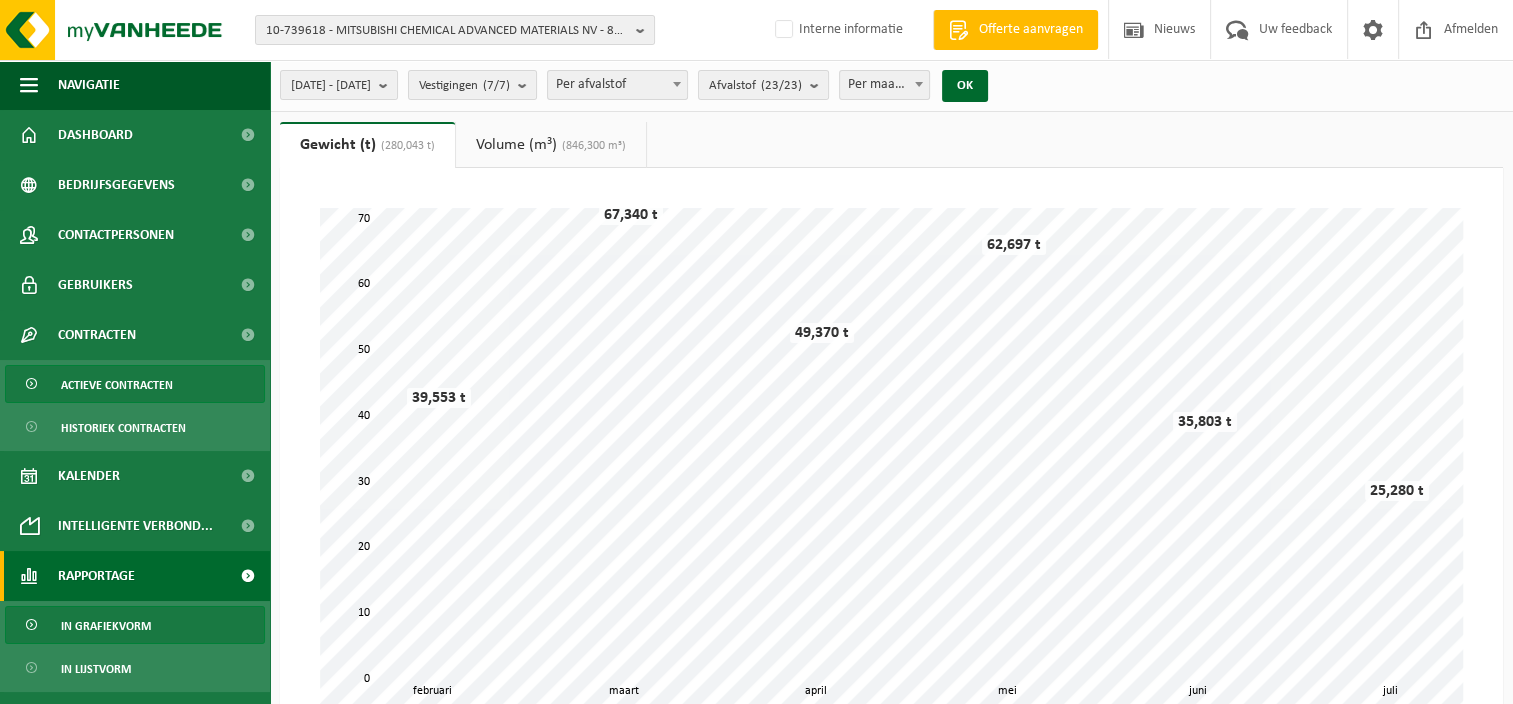 click on "Actieve contracten" at bounding box center [117, 385] 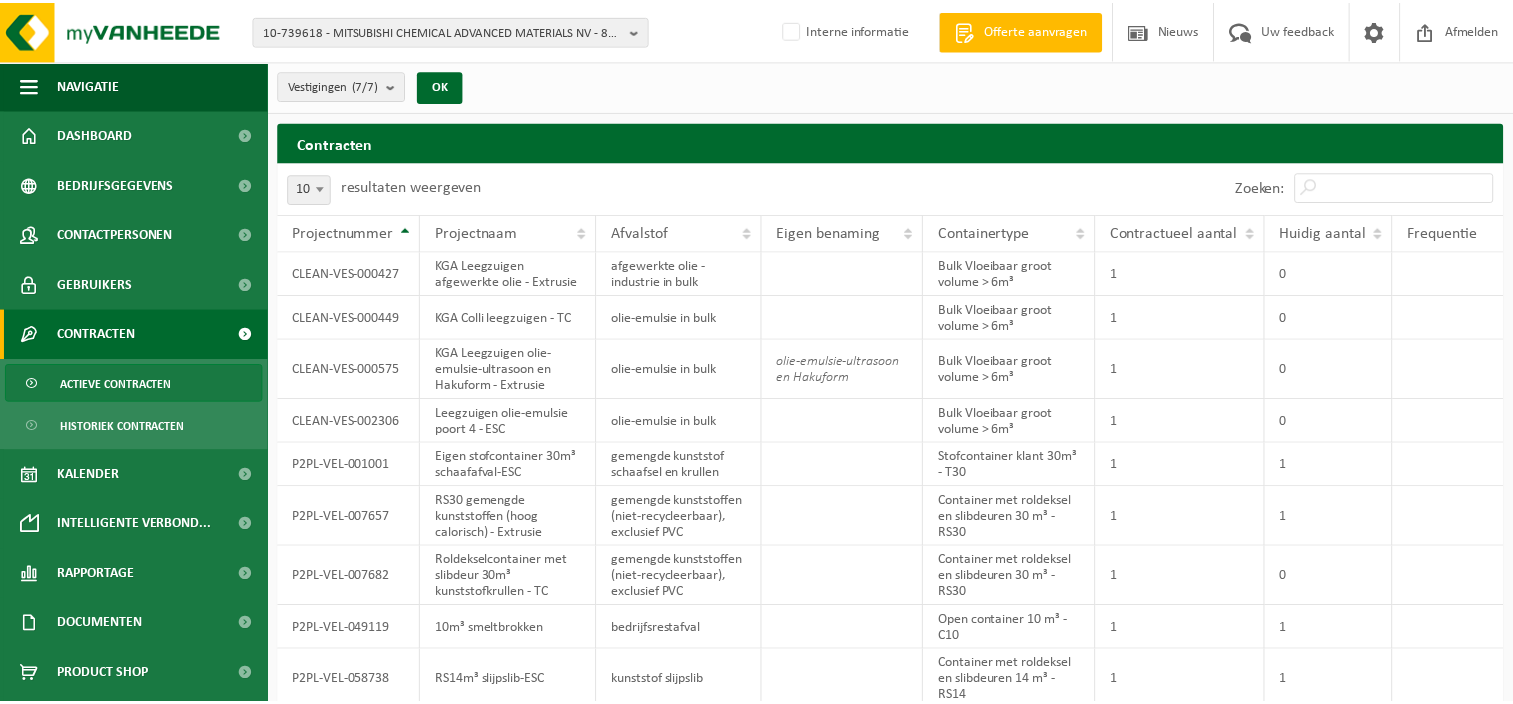 scroll, scrollTop: 0, scrollLeft: 0, axis: both 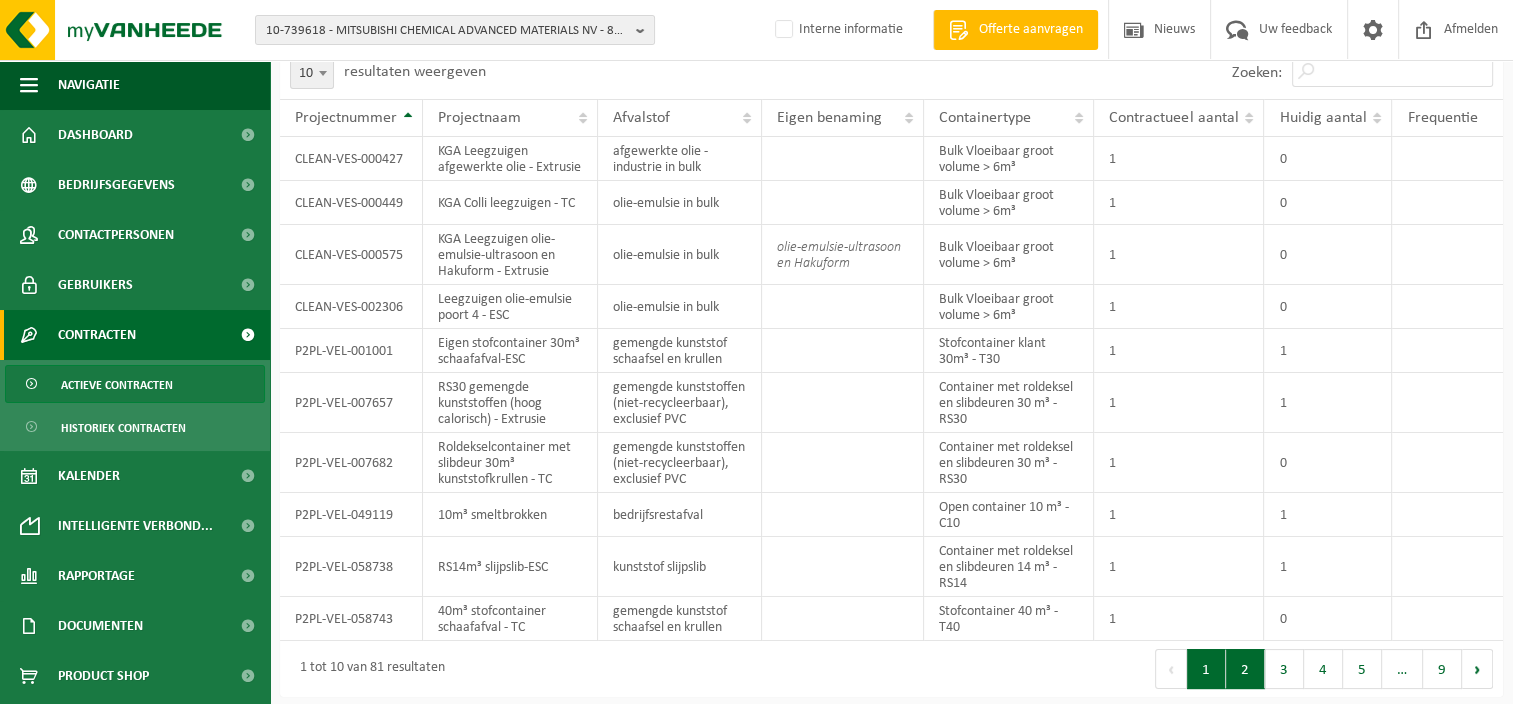 click on "2" at bounding box center (1245, 669) 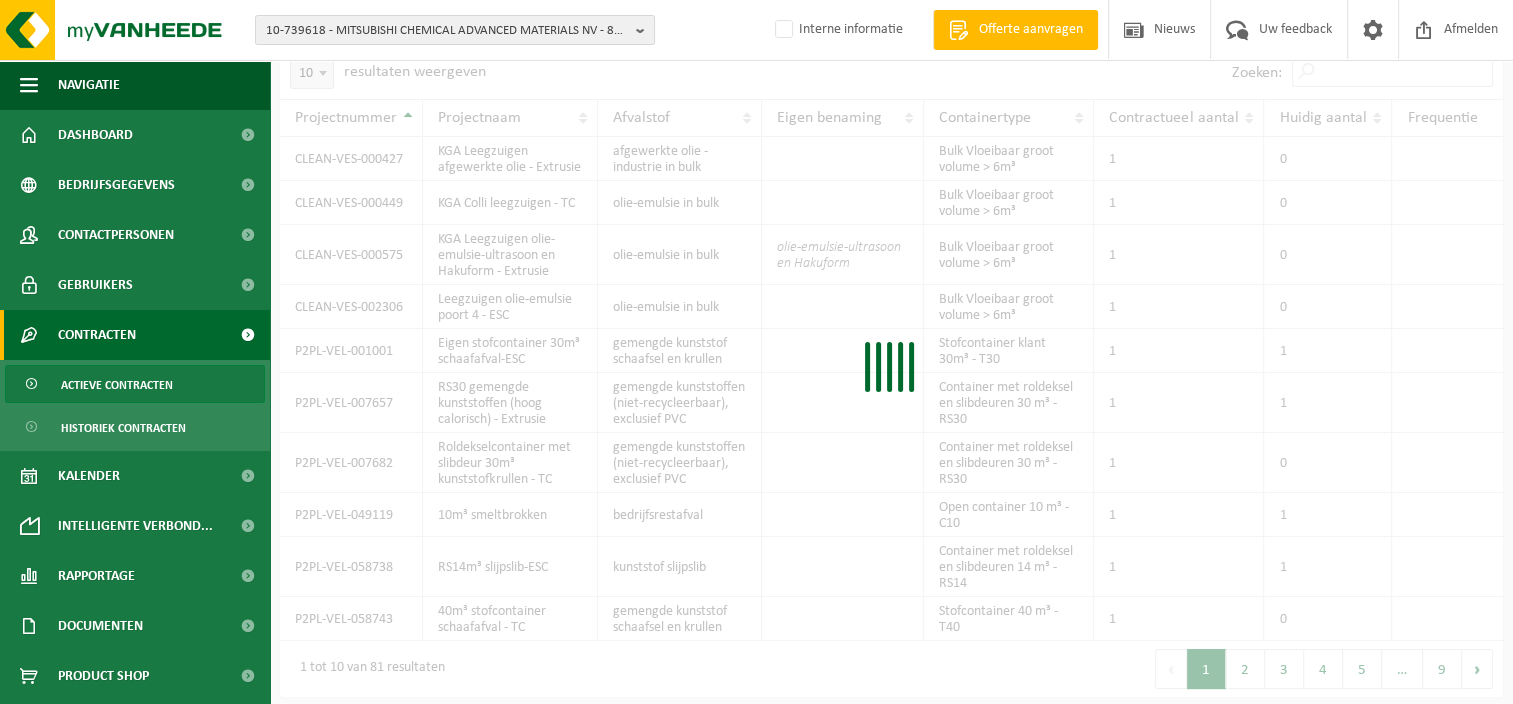 scroll, scrollTop: 144, scrollLeft: 0, axis: vertical 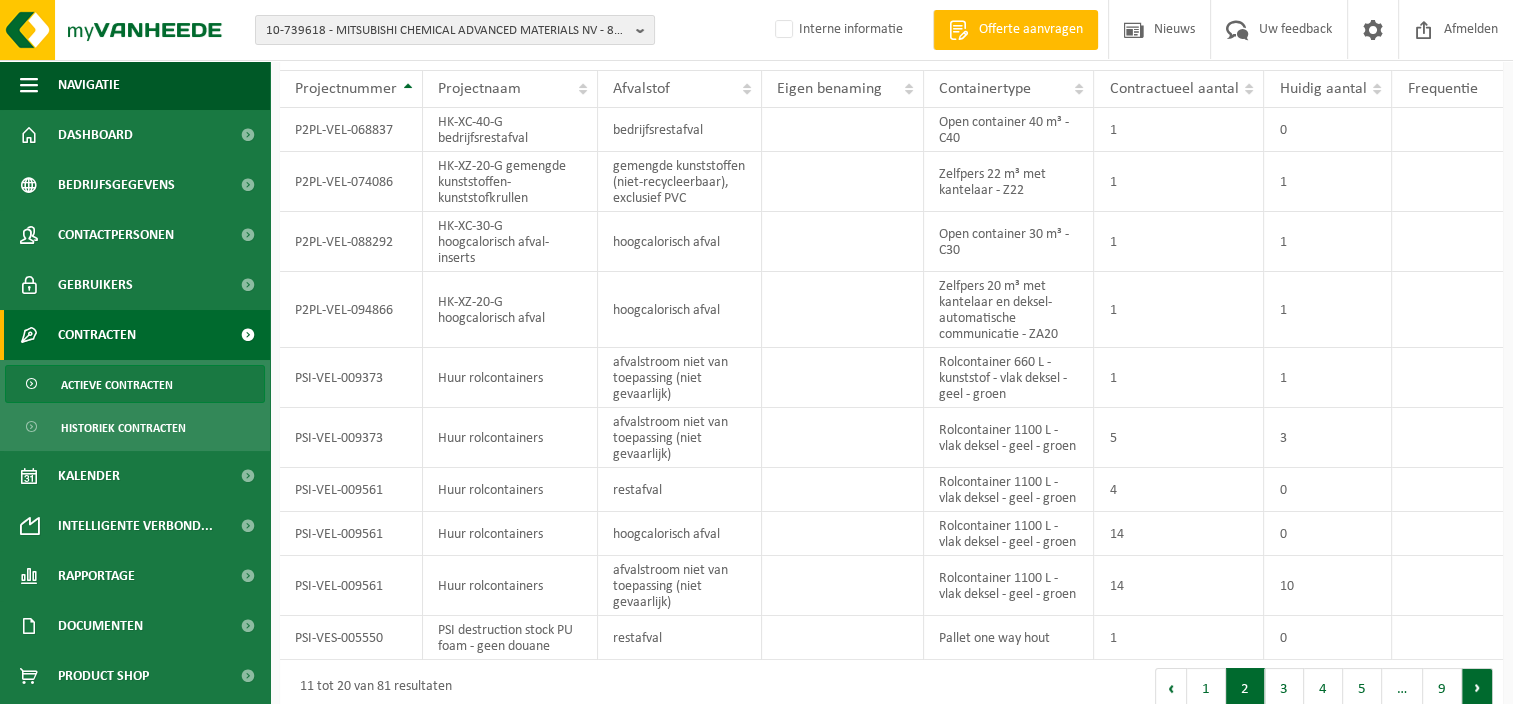 click on "Volgende" at bounding box center (1477, 688) 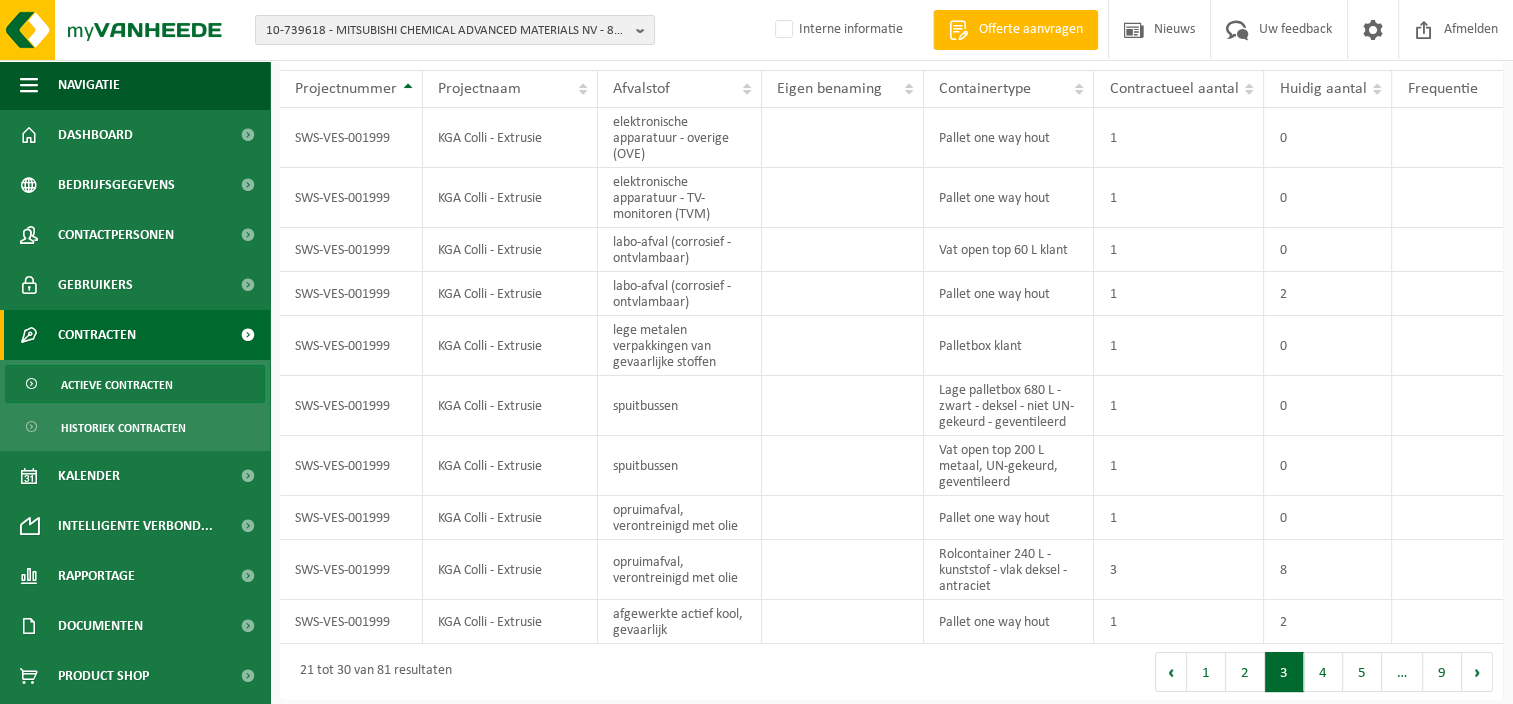 click on "Eerste Vorige 1 2 3 4 5 … 9 Volgende Laatste" at bounding box center (1198, 672) 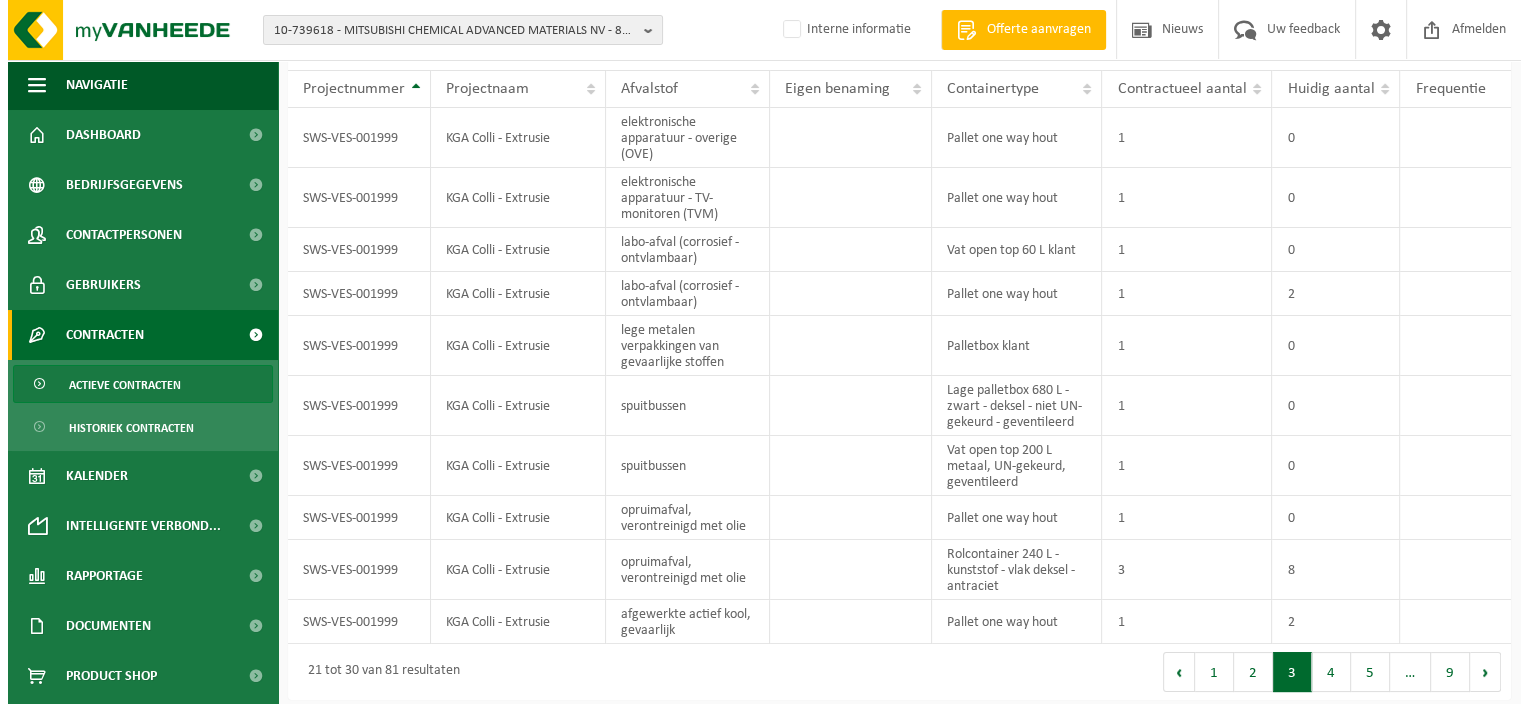 scroll, scrollTop: 0, scrollLeft: 0, axis: both 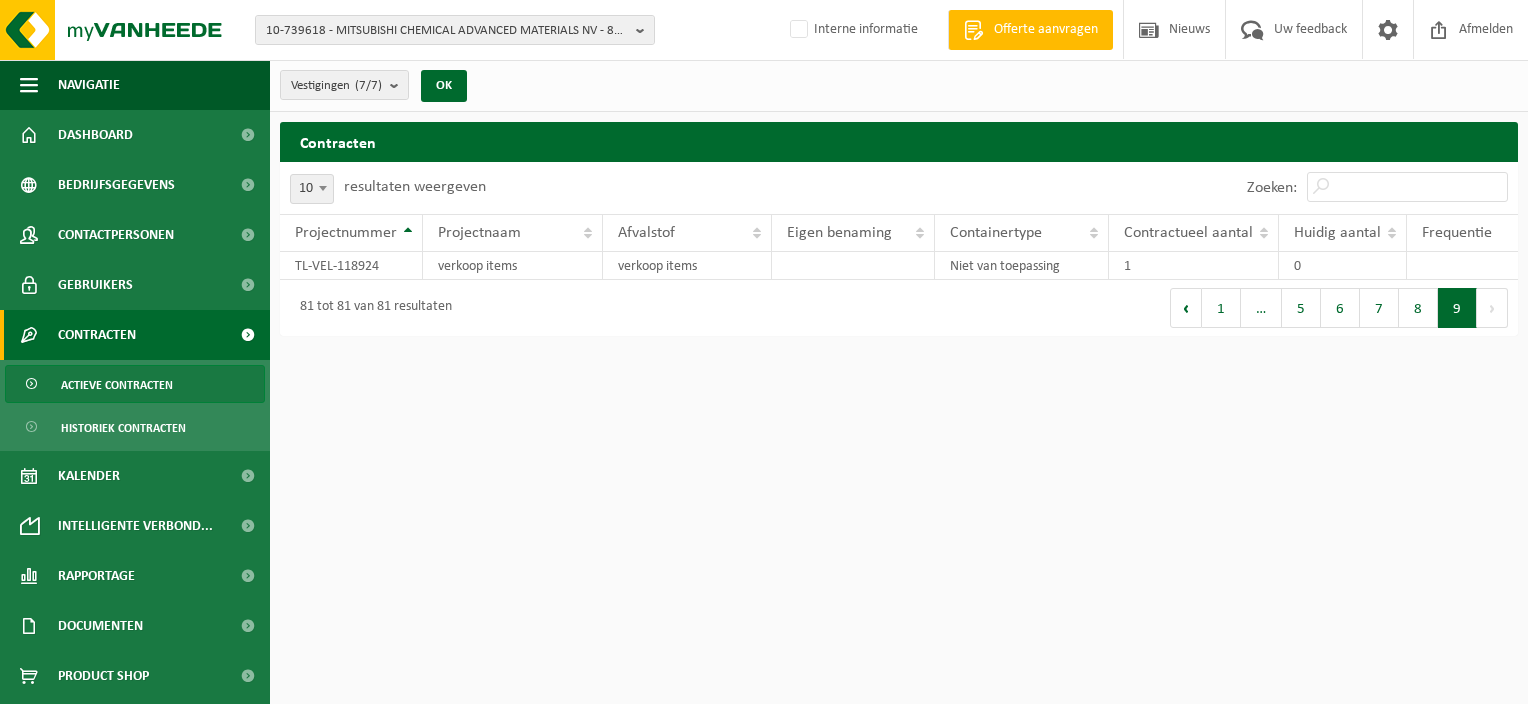 click on "8" at bounding box center (1418, 308) 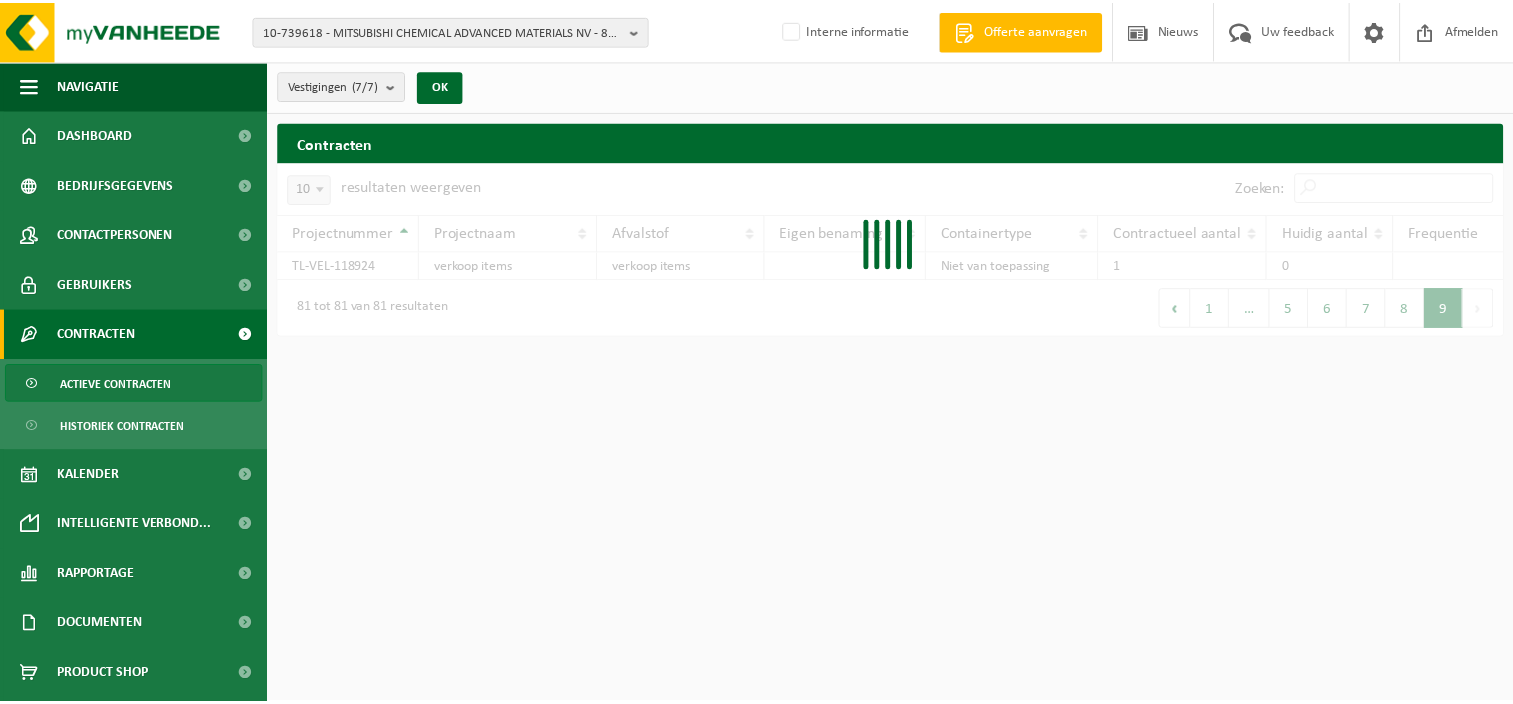 scroll, scrollTop: 179, scrollLeft: 0, axis: vertical 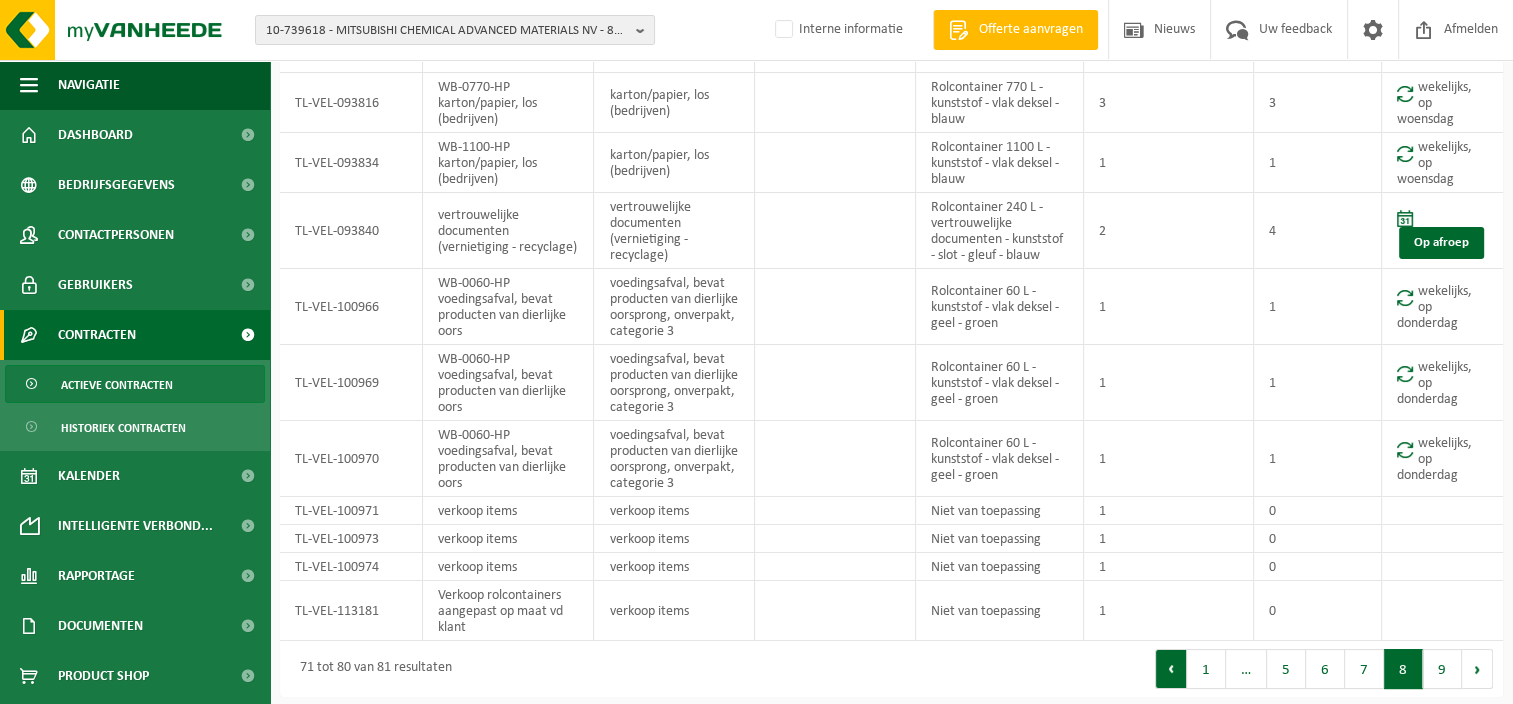 click on "Vorige" at bounding box center [1171, 669] 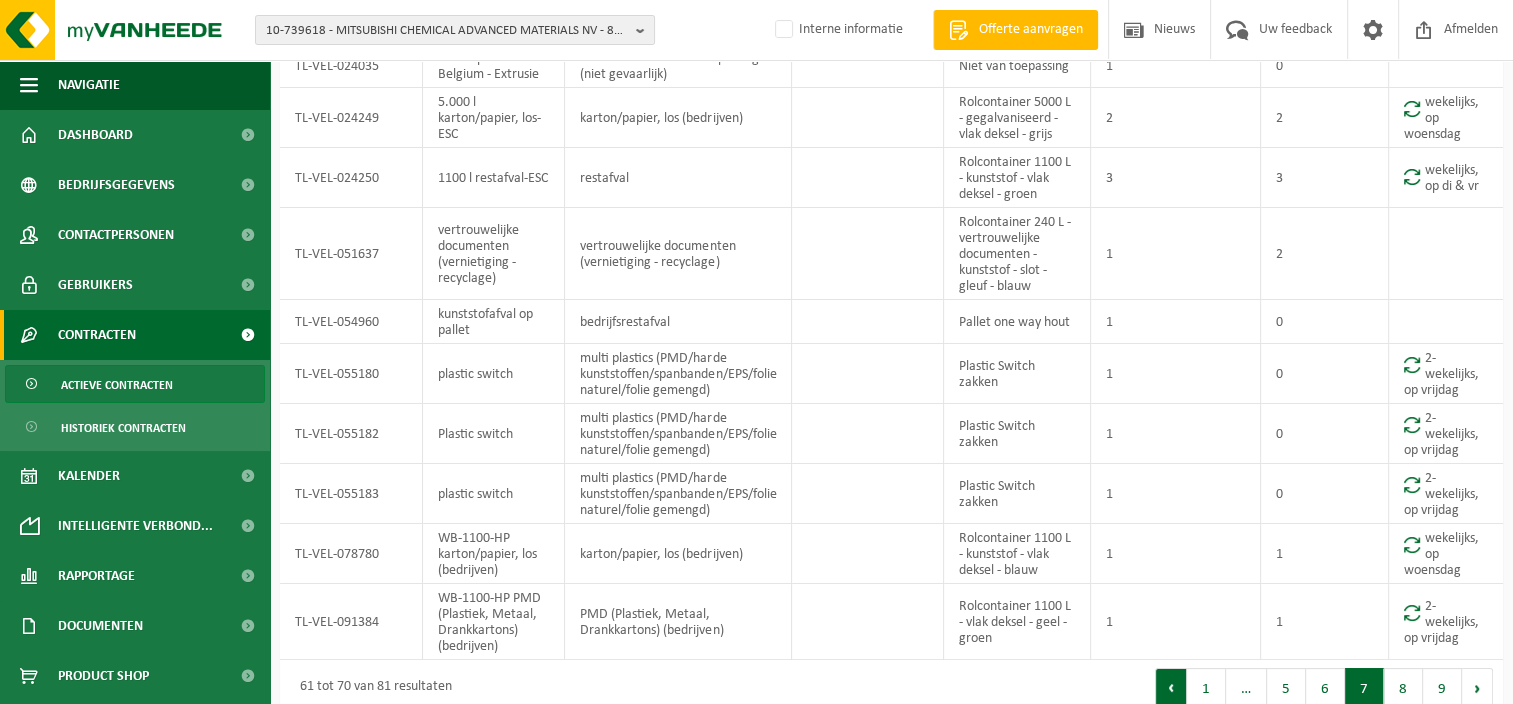 click on "Vorige" at bounding box center [1171, 688] 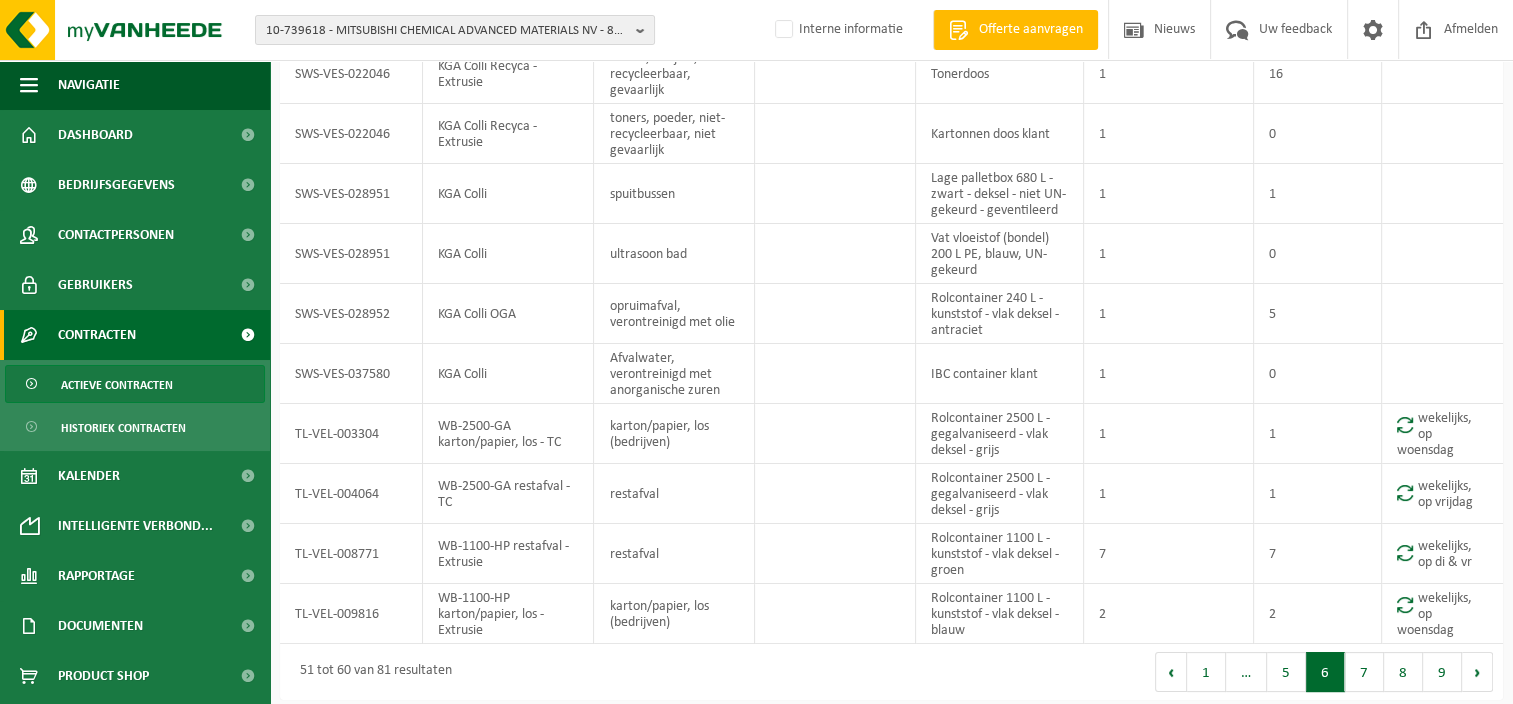 click on "Eerste Vorige 1 … 5 6 7 8 9 Volgende Laatste" at bounding box center [1198, 672] 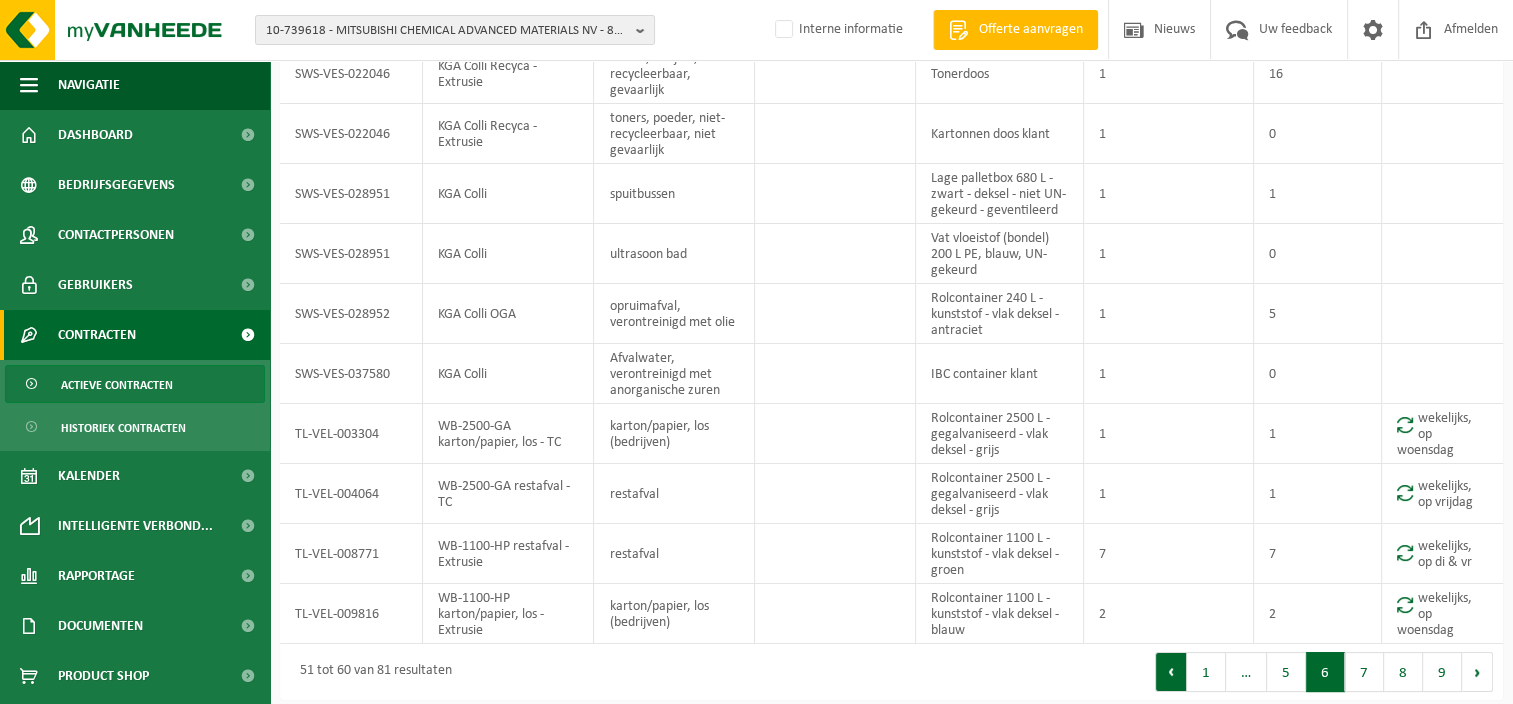 click on "Vorige" at bounding box center (1171, 672) 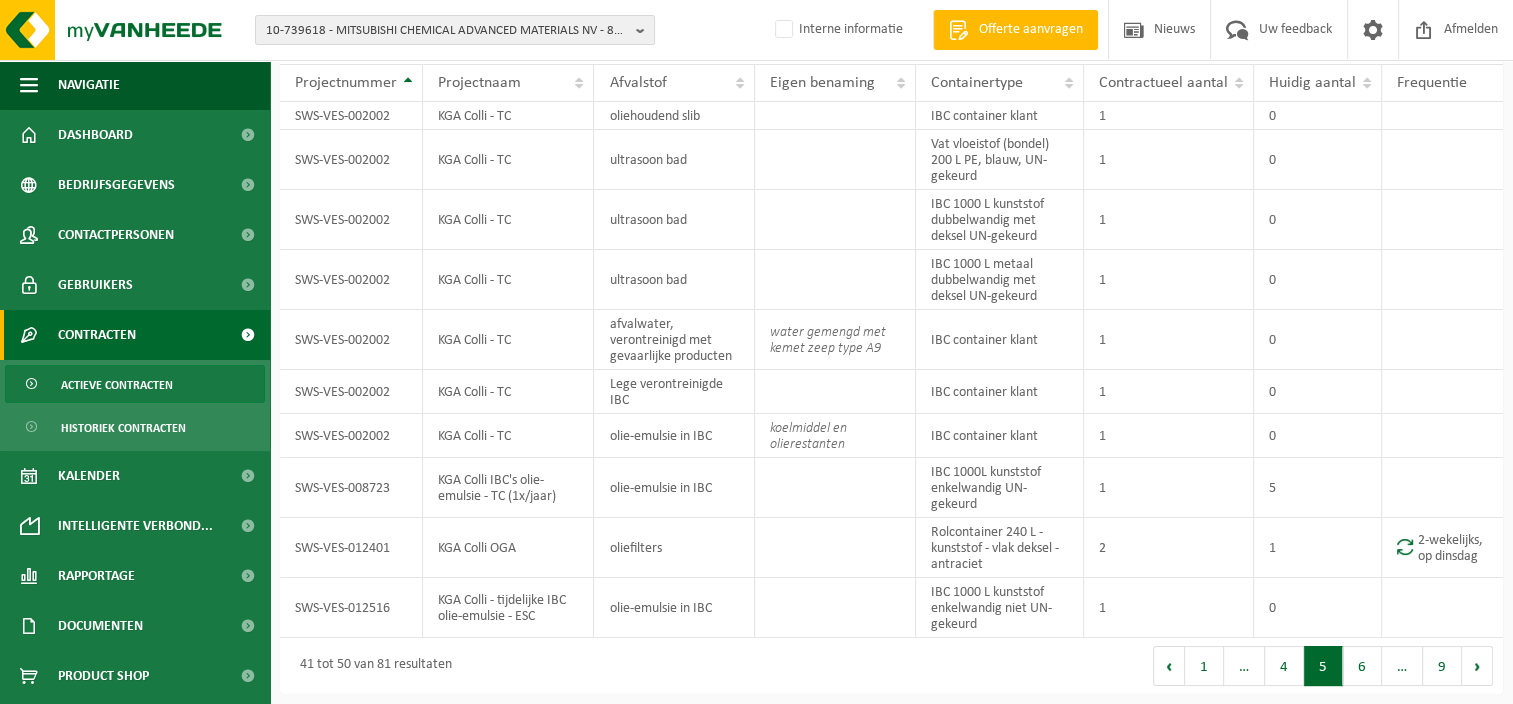 scroll, scrollTop: 147, scrollLeft: 0, axis: vertical 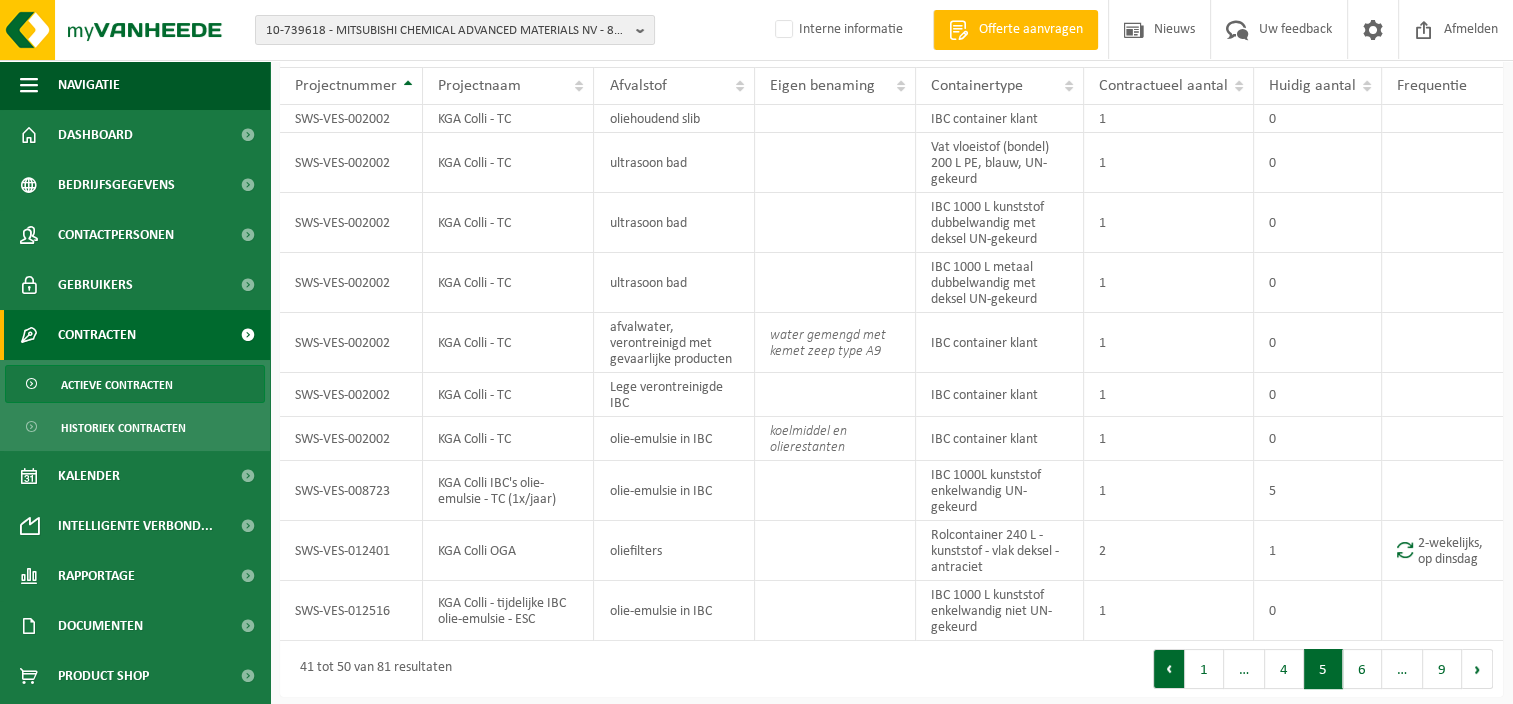 click on "Vorige" at bounding box center (1169, 669) 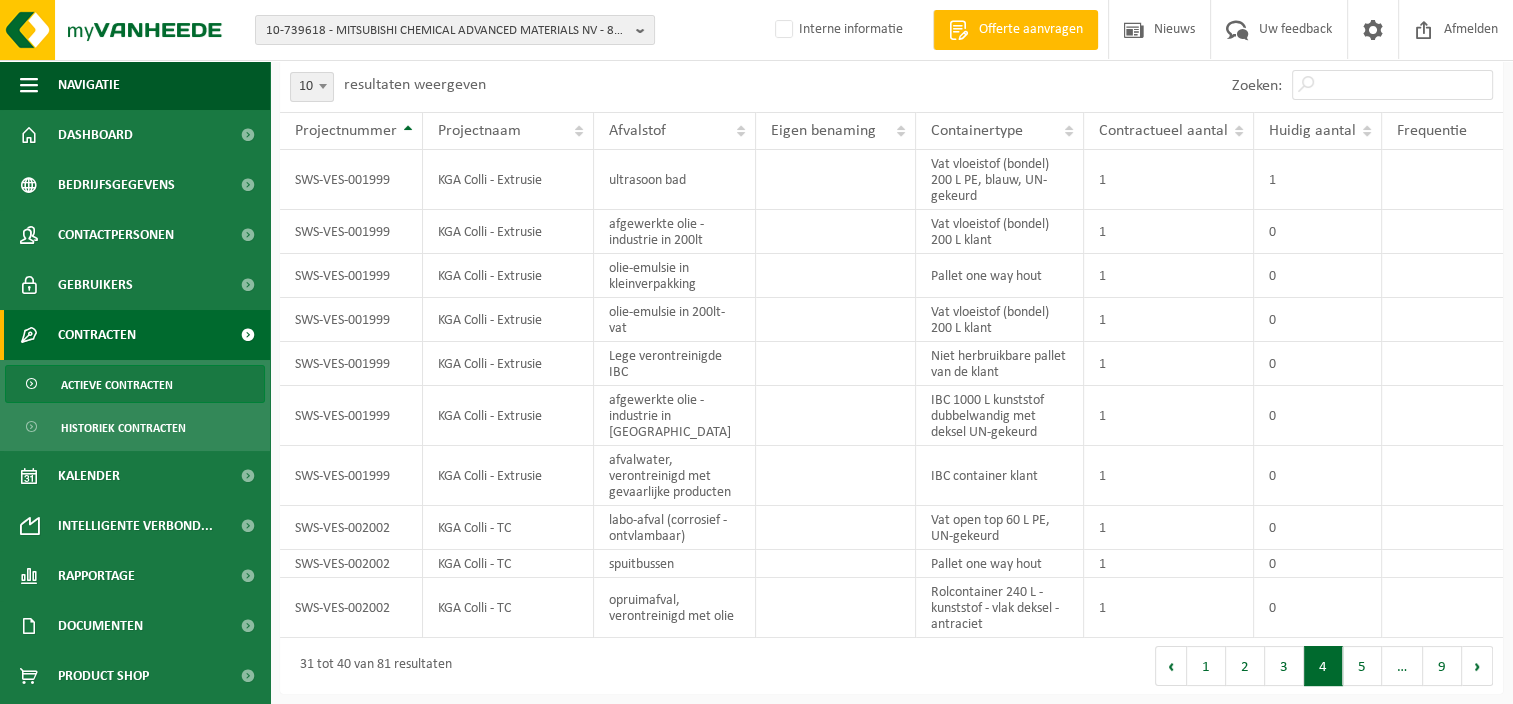 scroll, scrollTop: 99, scrollLeft: 0, axis: vertical 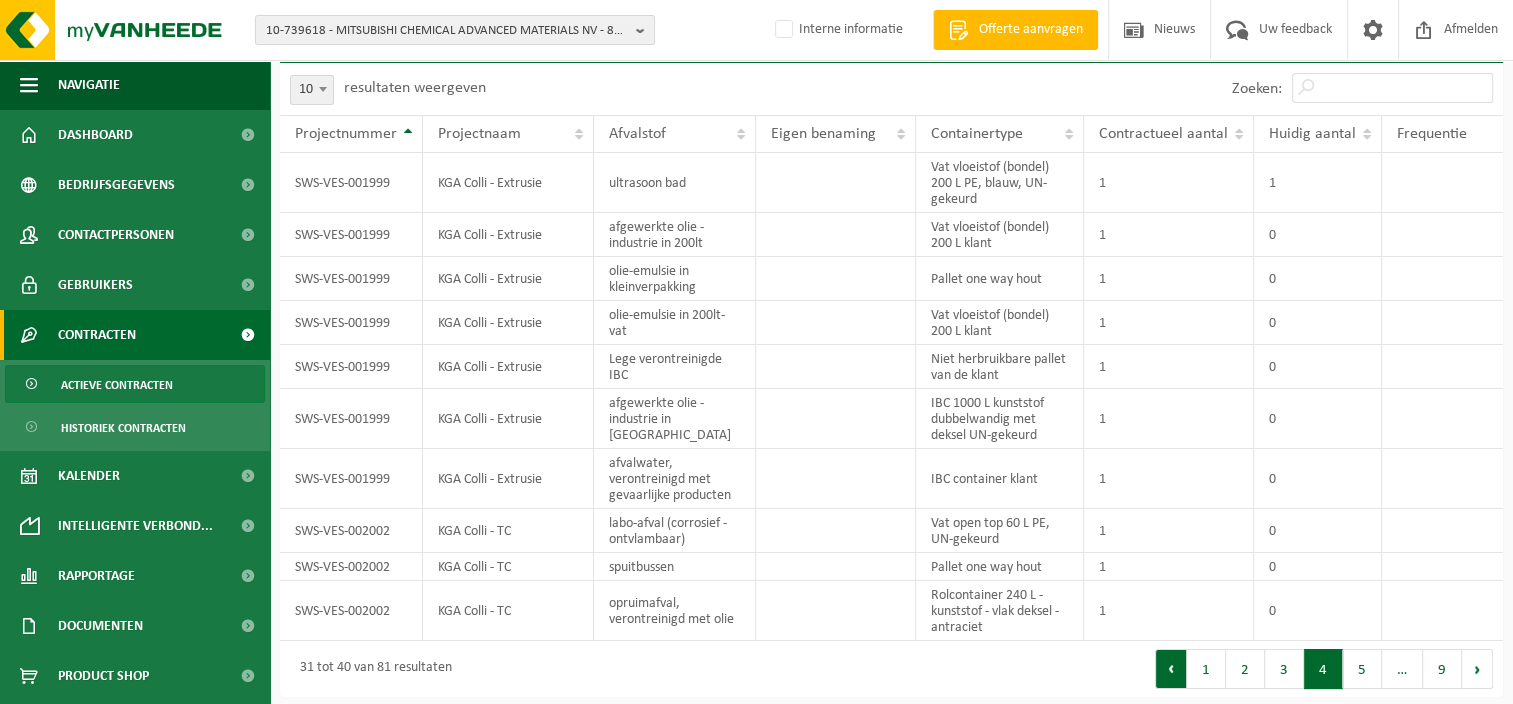 click on "Vorige" at bounding box center [1171, 669] 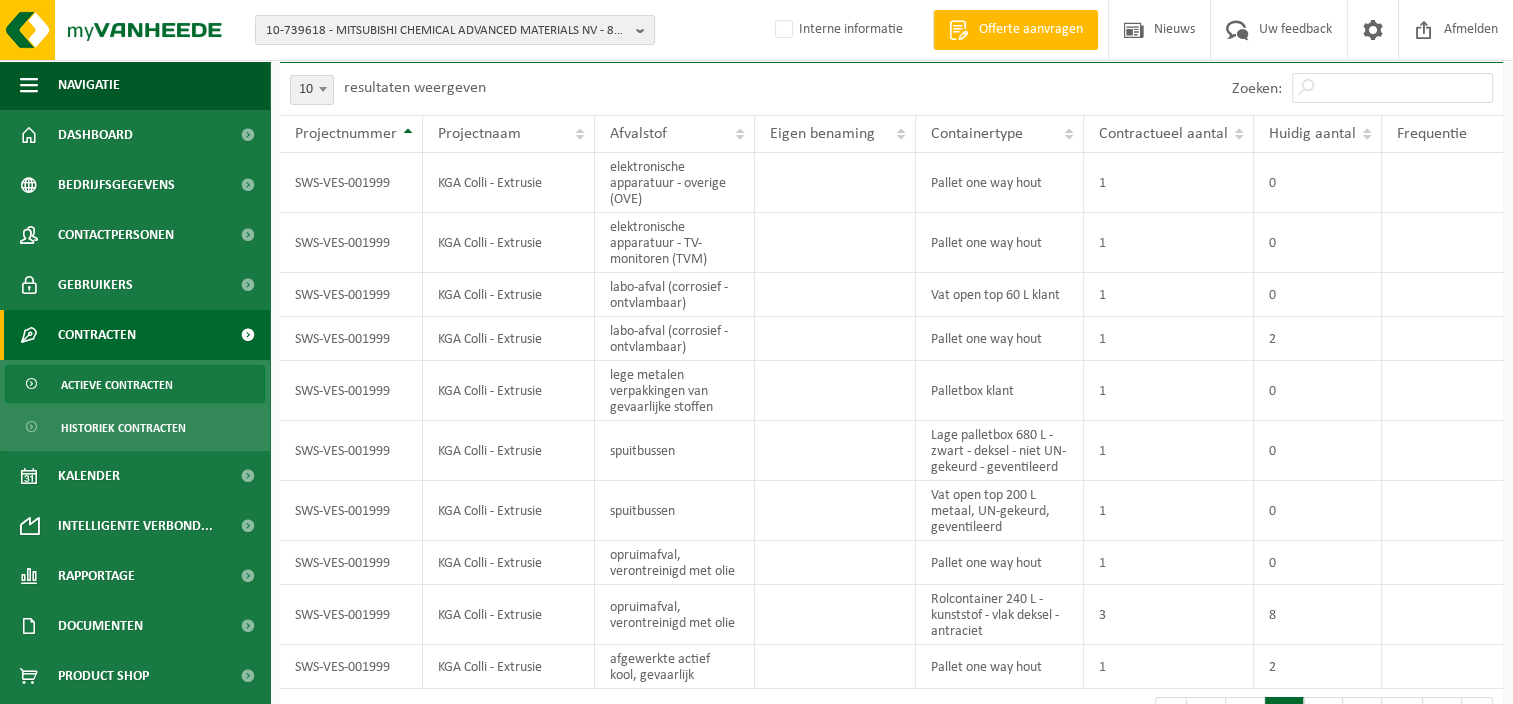 scroll, scrollTop: 128, scrollLeft: 0, axis: vertical 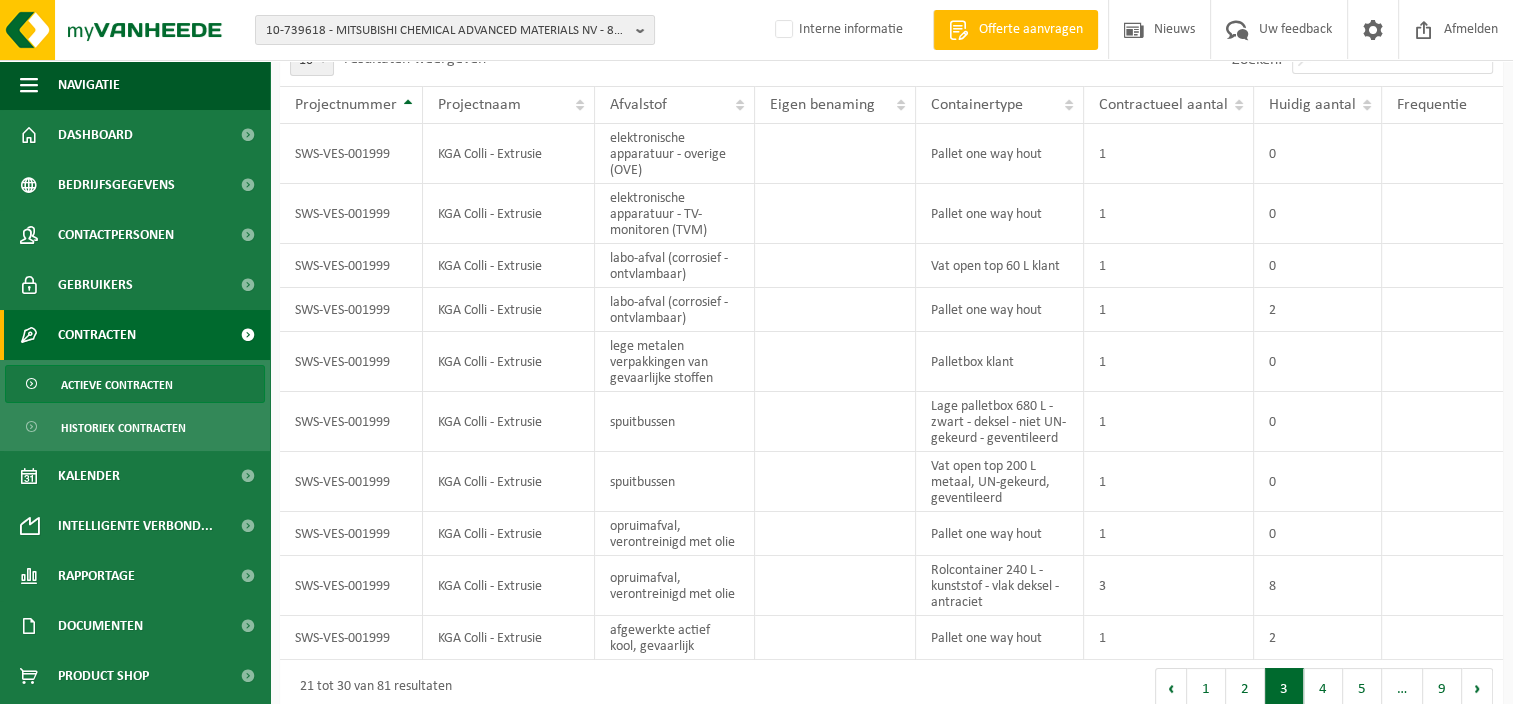 click on "Vorige" at bounding box center [1171, 688] 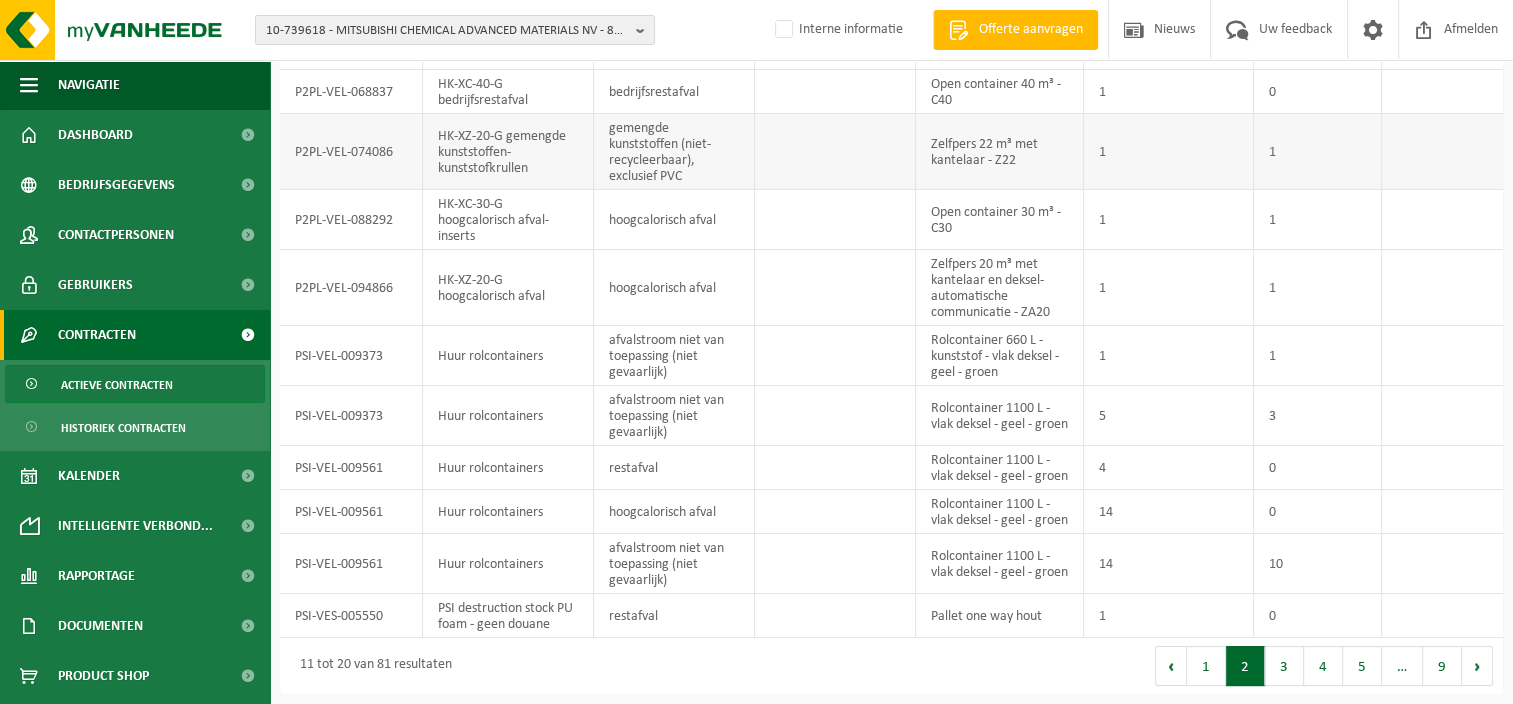 drag, startPoint x: 1182, startPoint y: 667, endPoint x: 1036, endPoint y: 140, distance: 546.8501 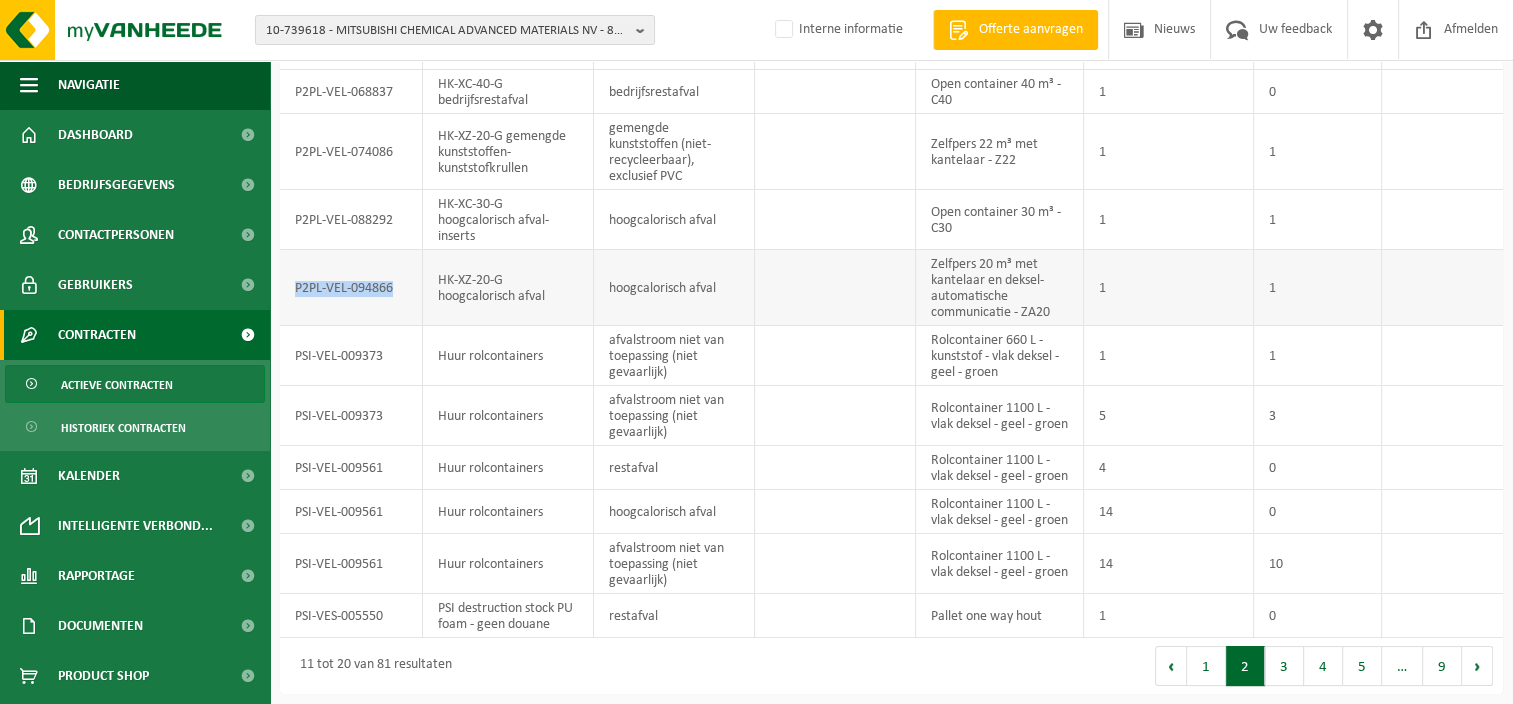 drag, startPoint x: 300, startPoint y: 260, endPoint x: 404, endPoint y: 264, distance: 104.0769 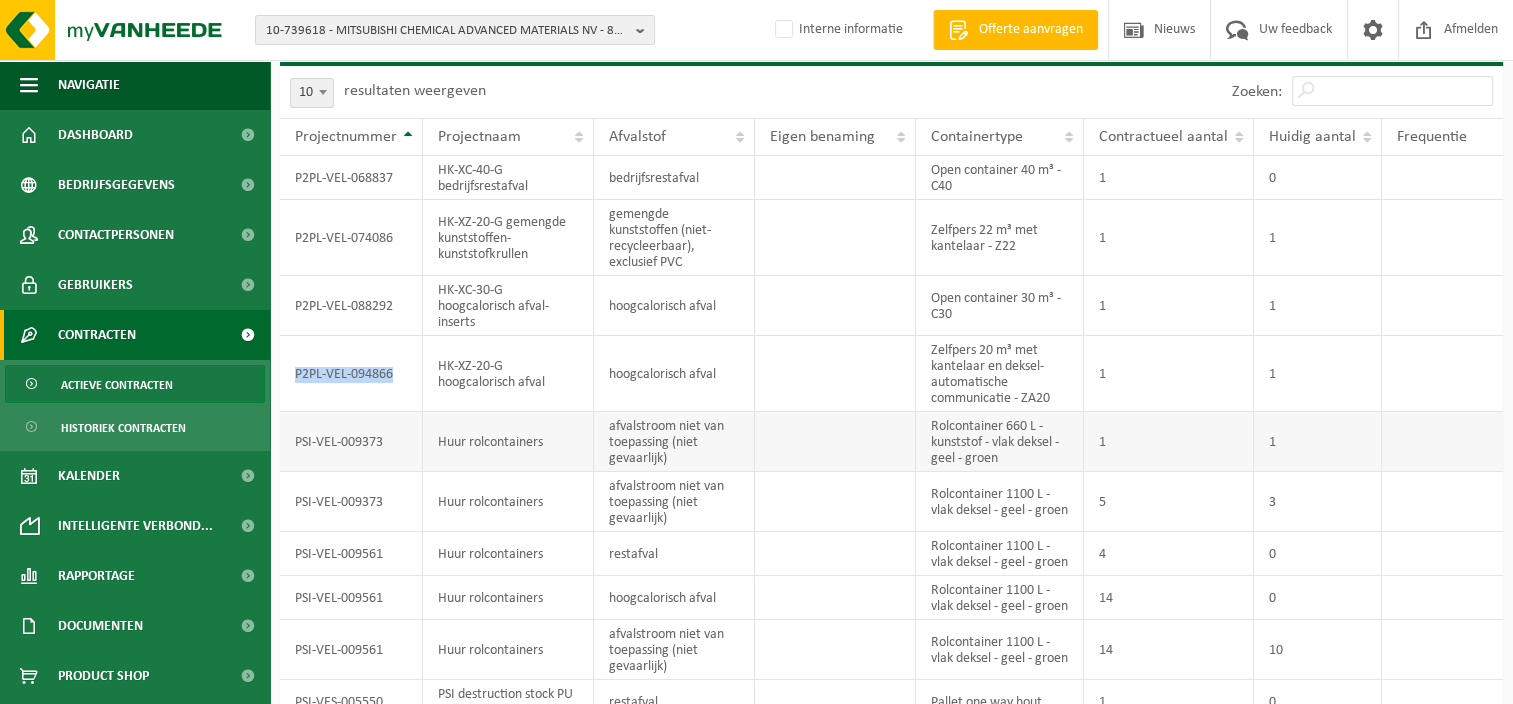 scroll, scrollTop: 211, scrollLeft: 0, axis: vertical 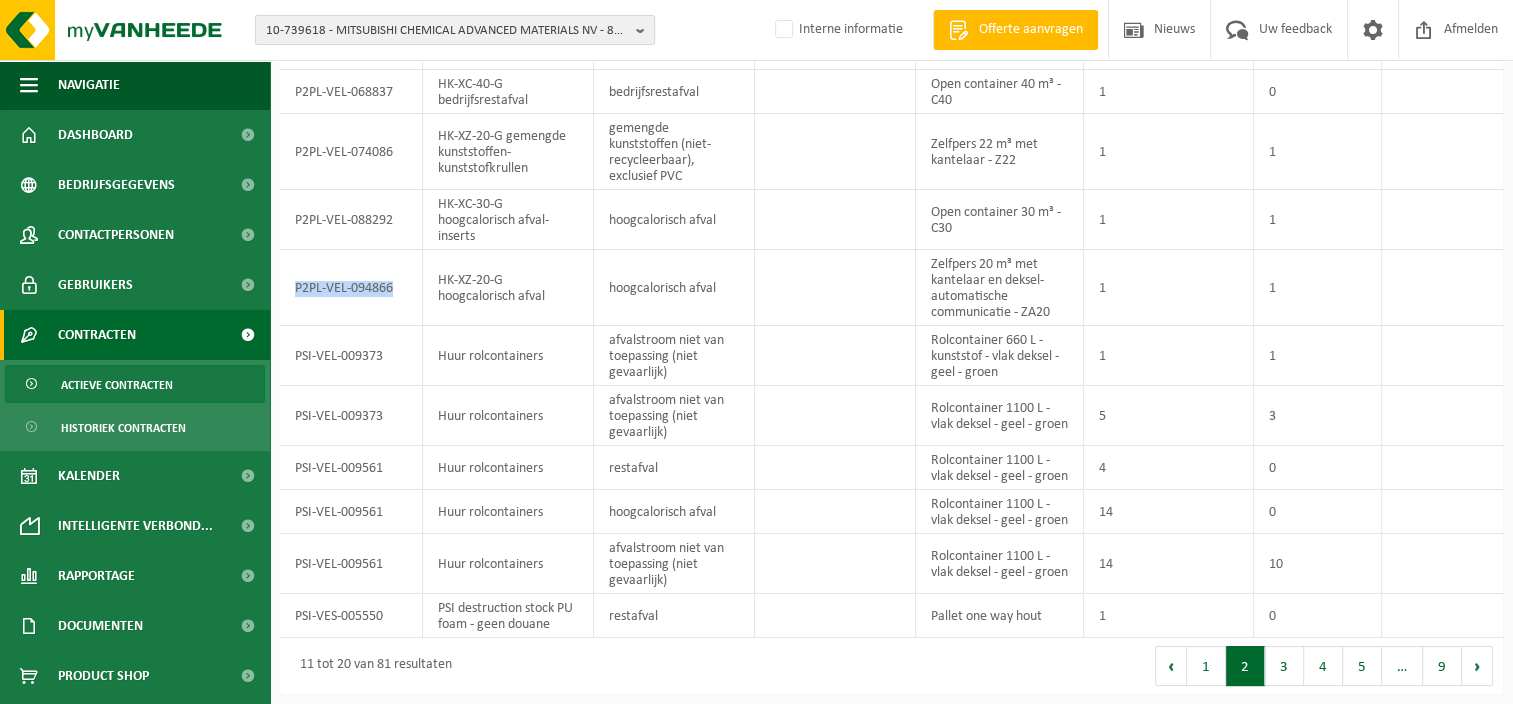 click on "10-739618 - MITSUBISHI CHEMICAL ADVANCED MATERIALS NV - 8700 TIELT, I.P. [STREET_ADDRESS]" at bounding box center (447, 31) 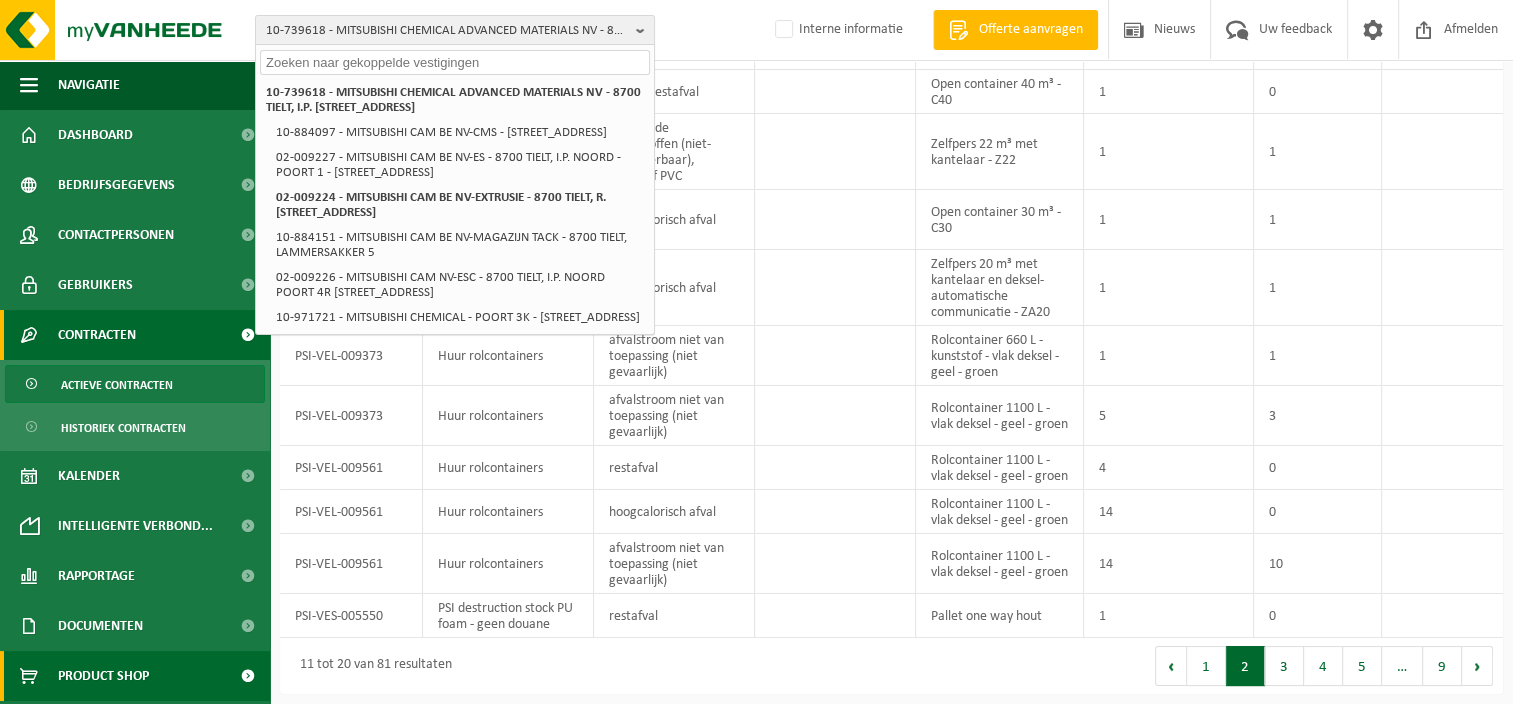 click on "Product Shop" at bounding box center (103, 676) 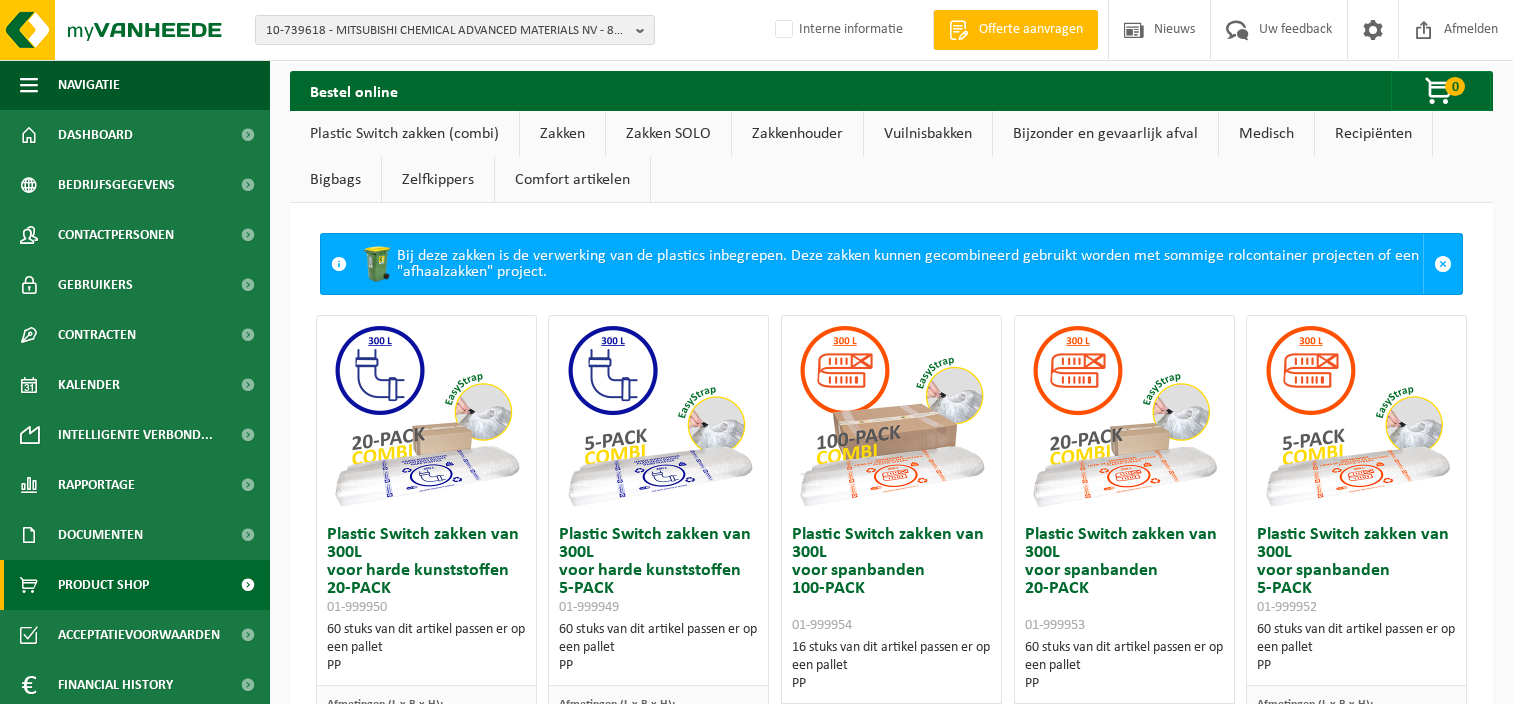 scroll, scrollTop: 0, scrollLeft: 0, axis: both 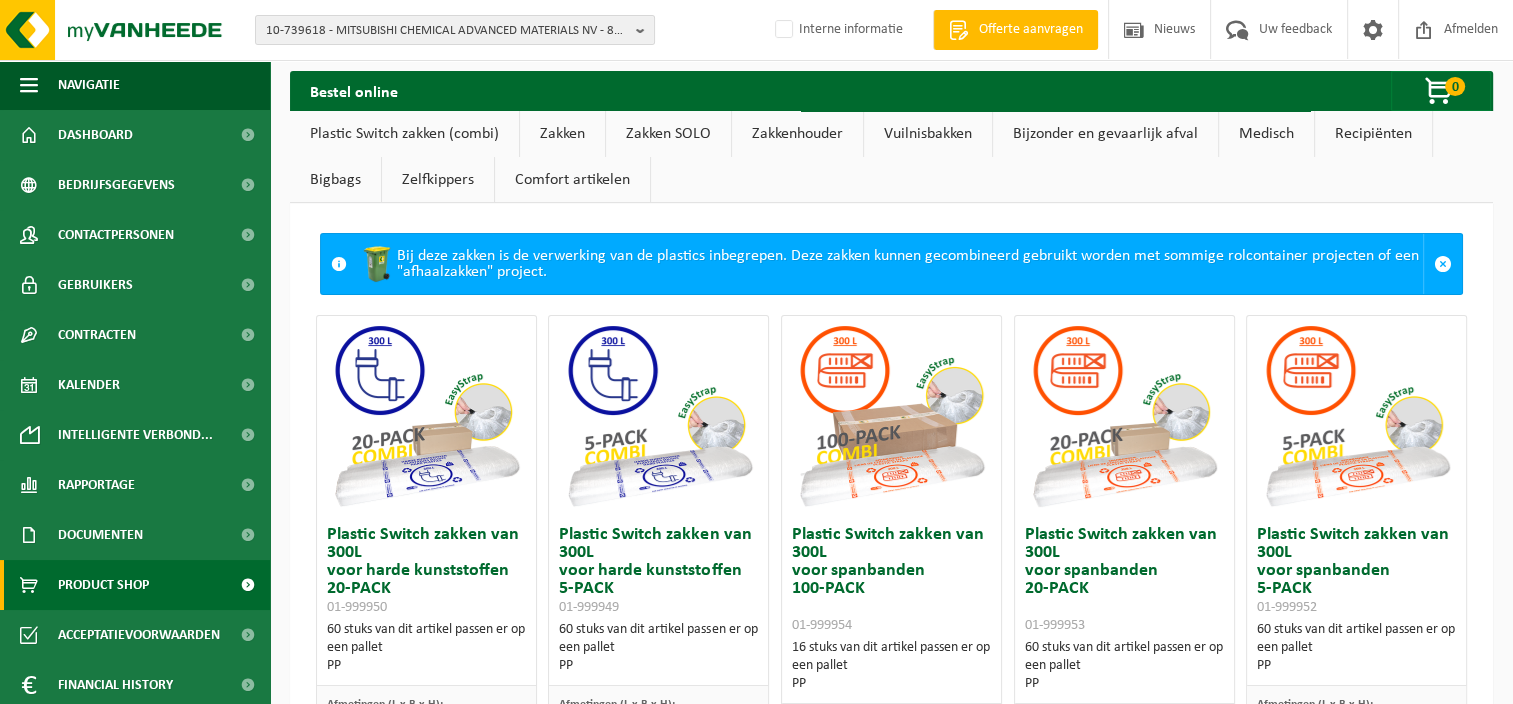 click on "Zakken" at bounding box center (562, 134) 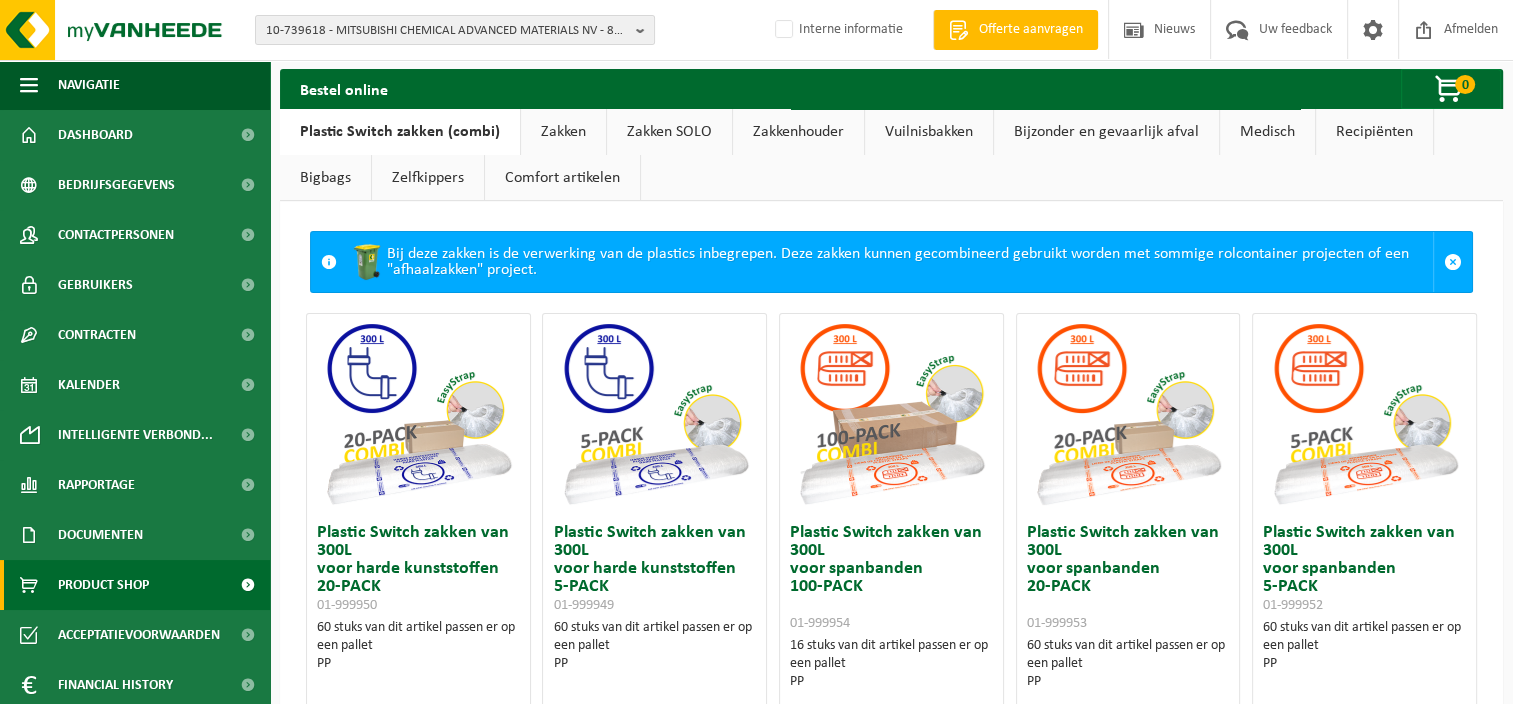scroll, scrollTop: 0, scrollLeft: 0, axis: both 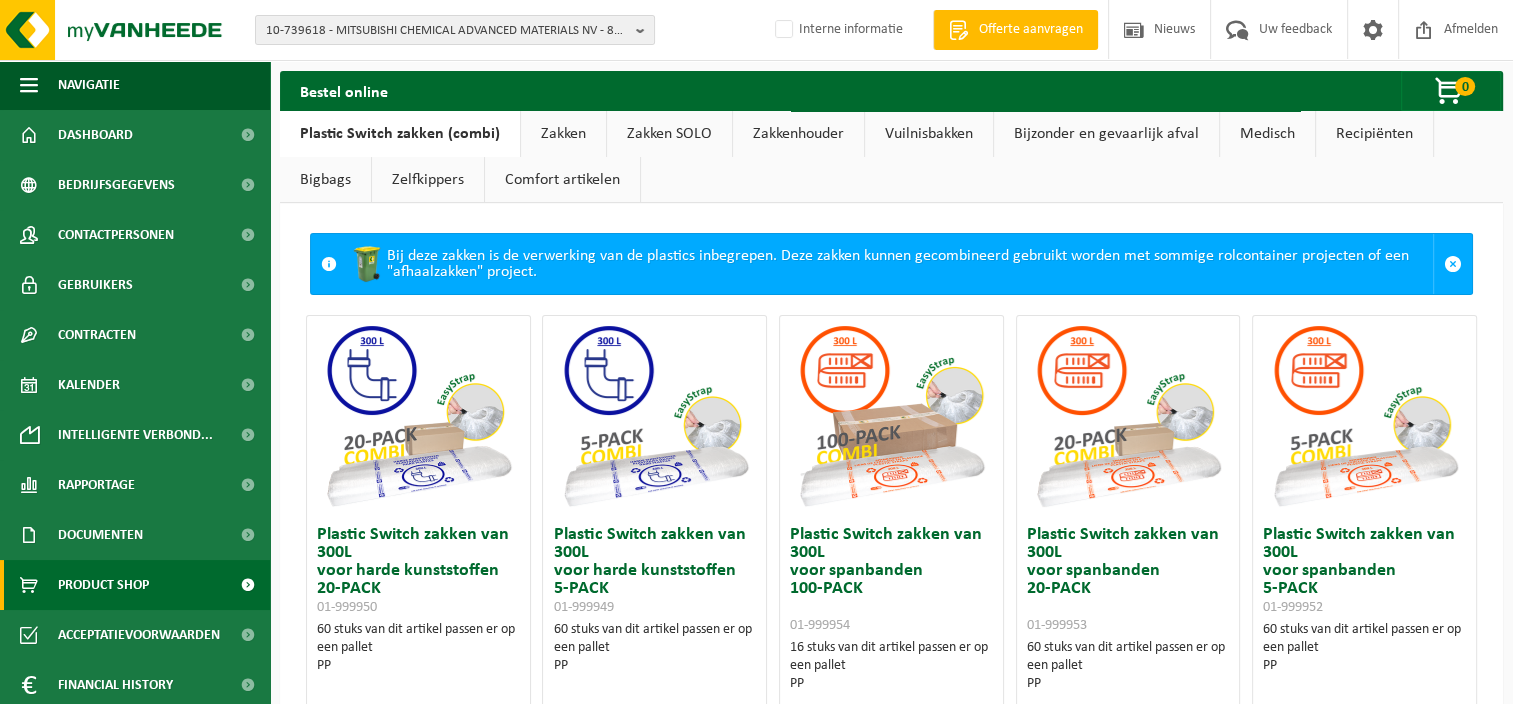 click on "Bigbags" at bounding box center [325, 180] 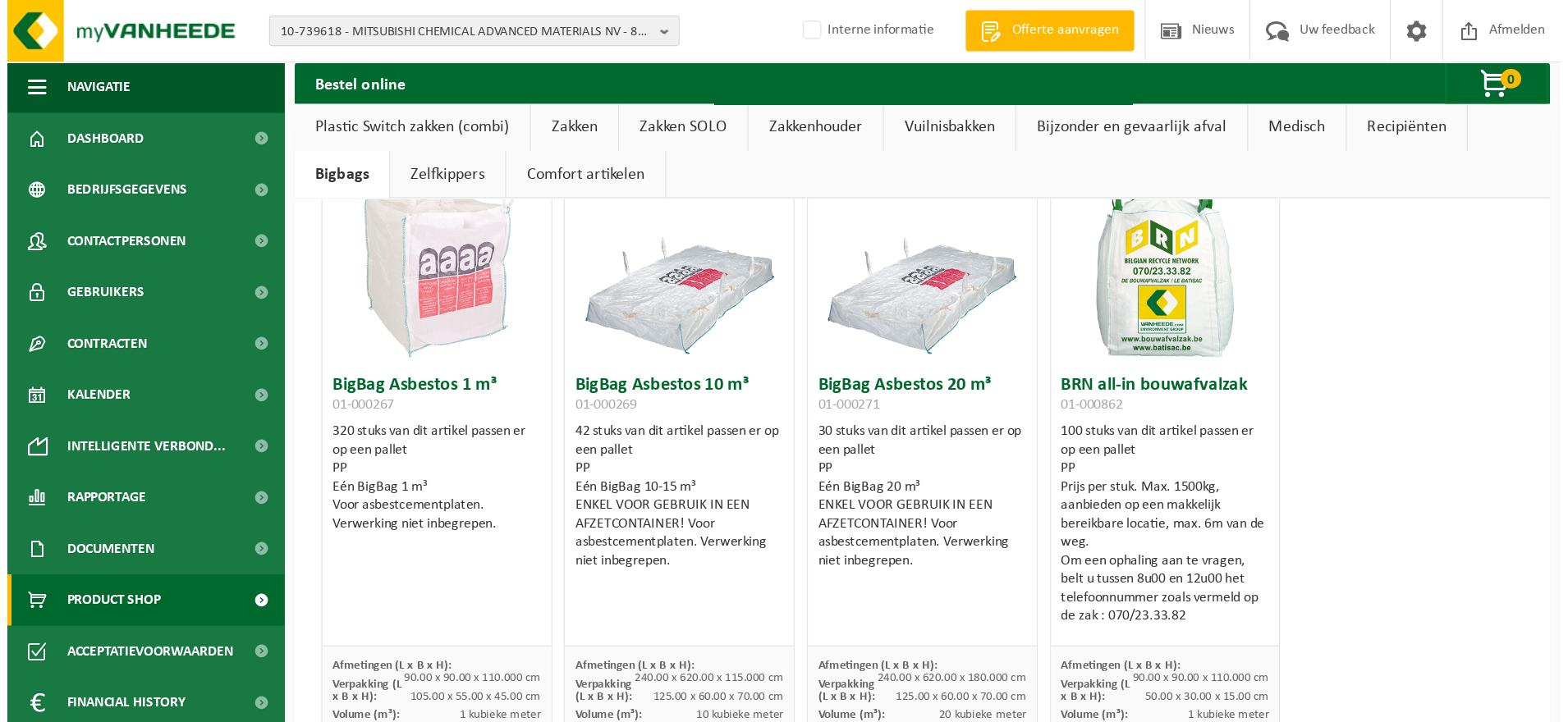 scroll, scrollTop: 0, scrollLeft: 0, axis: both 